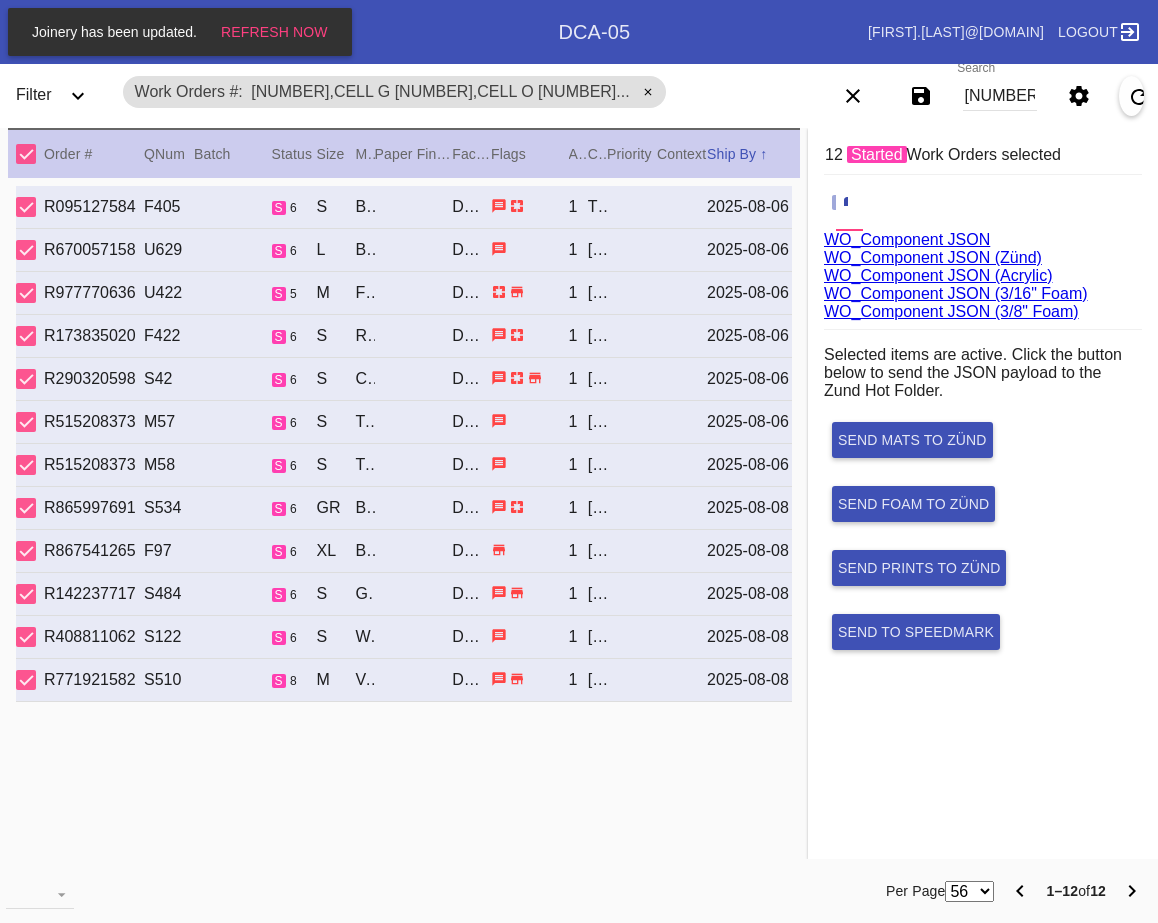 scroll, scrollTop: 0, scrollLeft: 0, axis: both 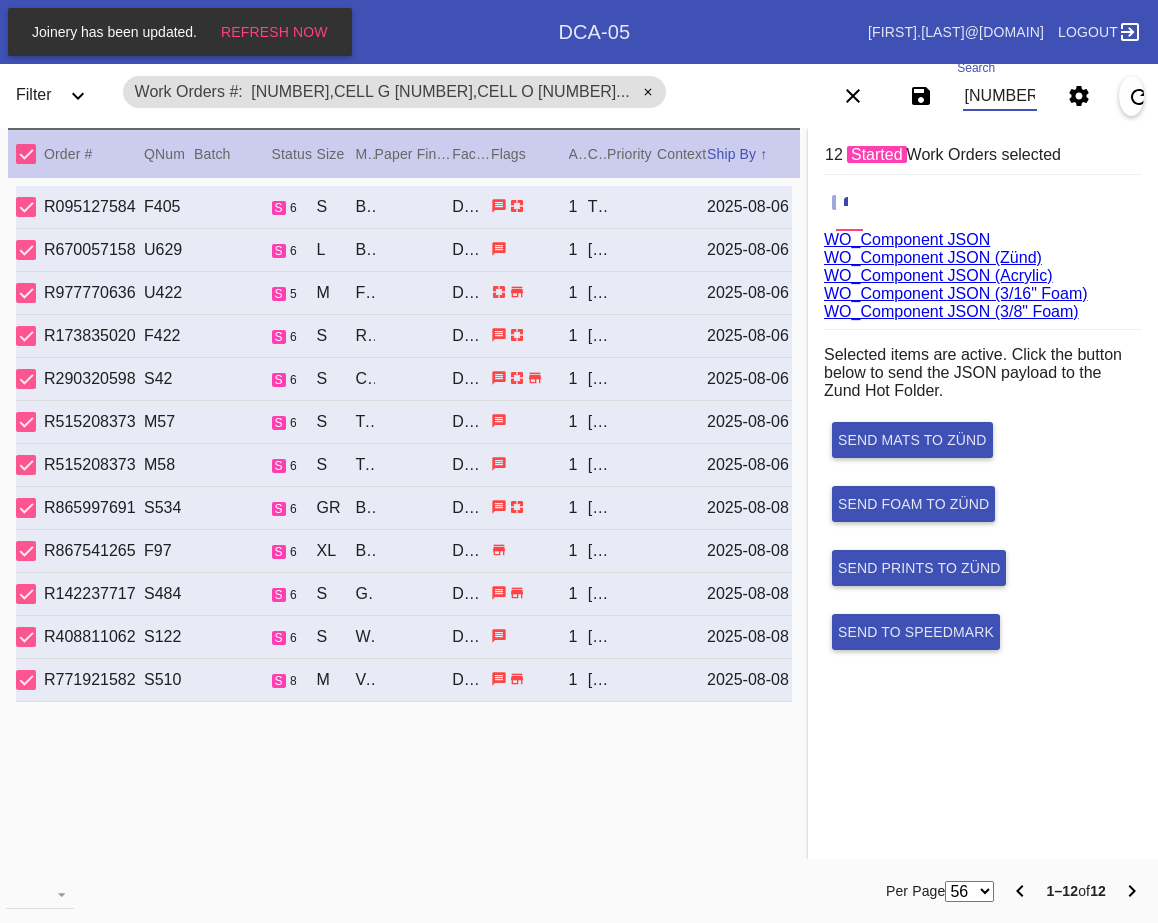 click on "W641960437204995,Cell G W852666470853988,Cell O W994991786150393,Cell E W788780083997727,Cell F W752501089638555,Cell C W514338603622845,Cell C W397178667150350,Cell E W464089957353802,Cell C W684982132932933,Cell E W321209202022399,Cell G W103824765687356,Cell H W852094378050864,Cell E" at bounding box center (1000, 96) 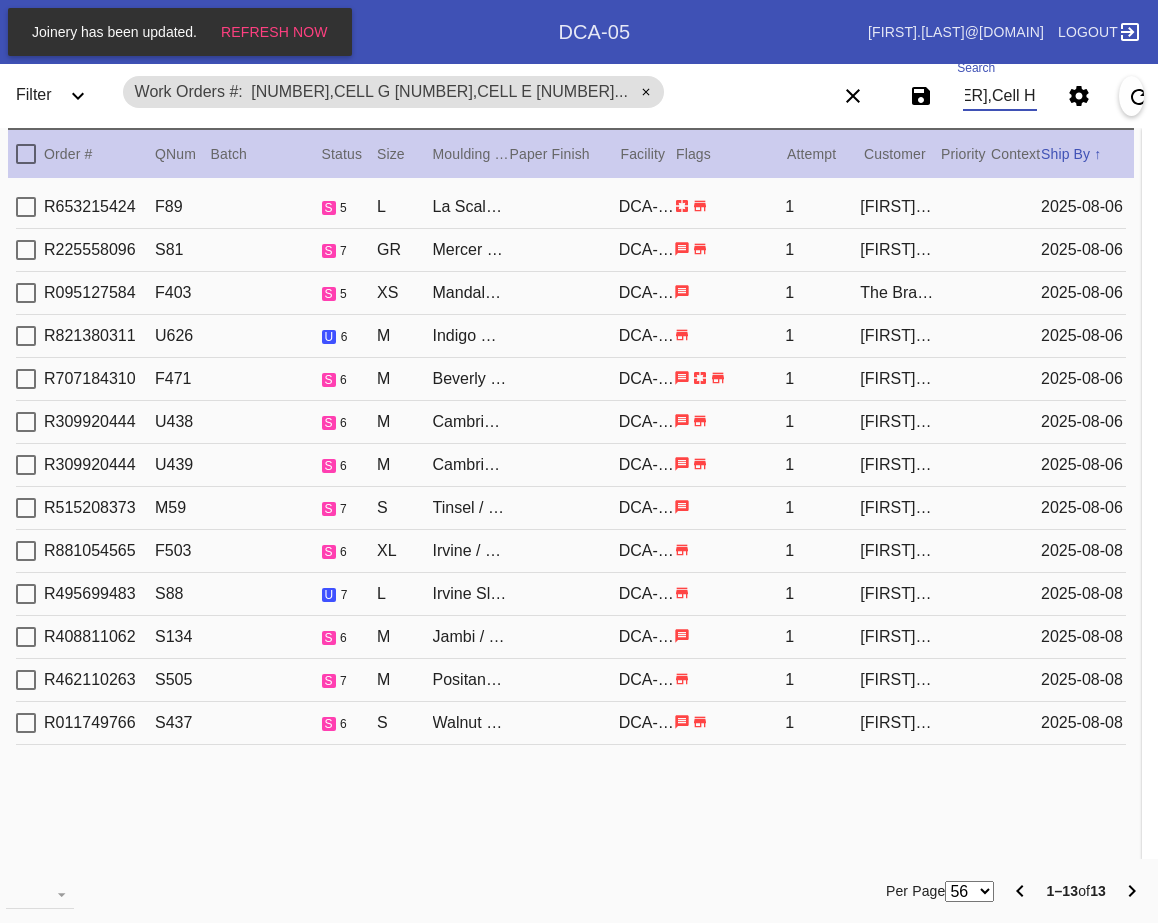 click at bounding box center (26, 154) 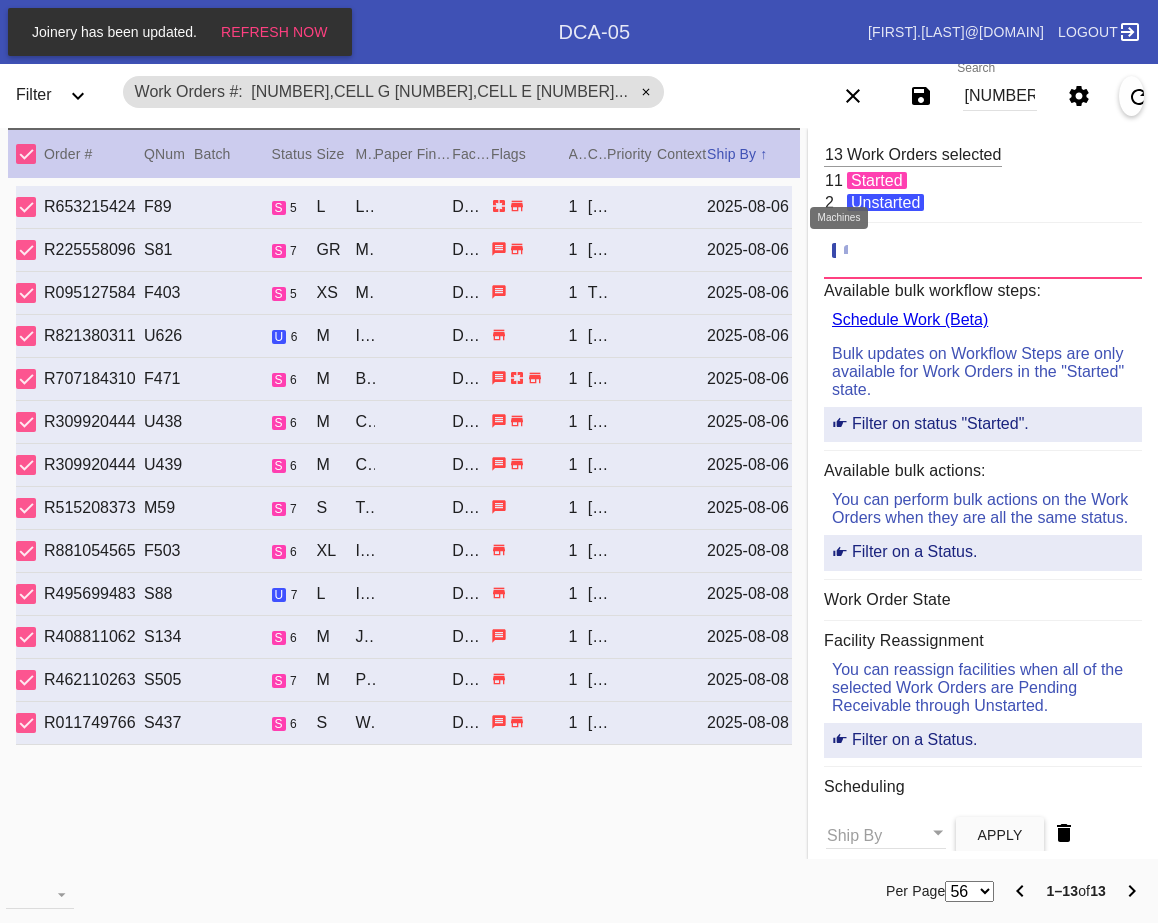 click 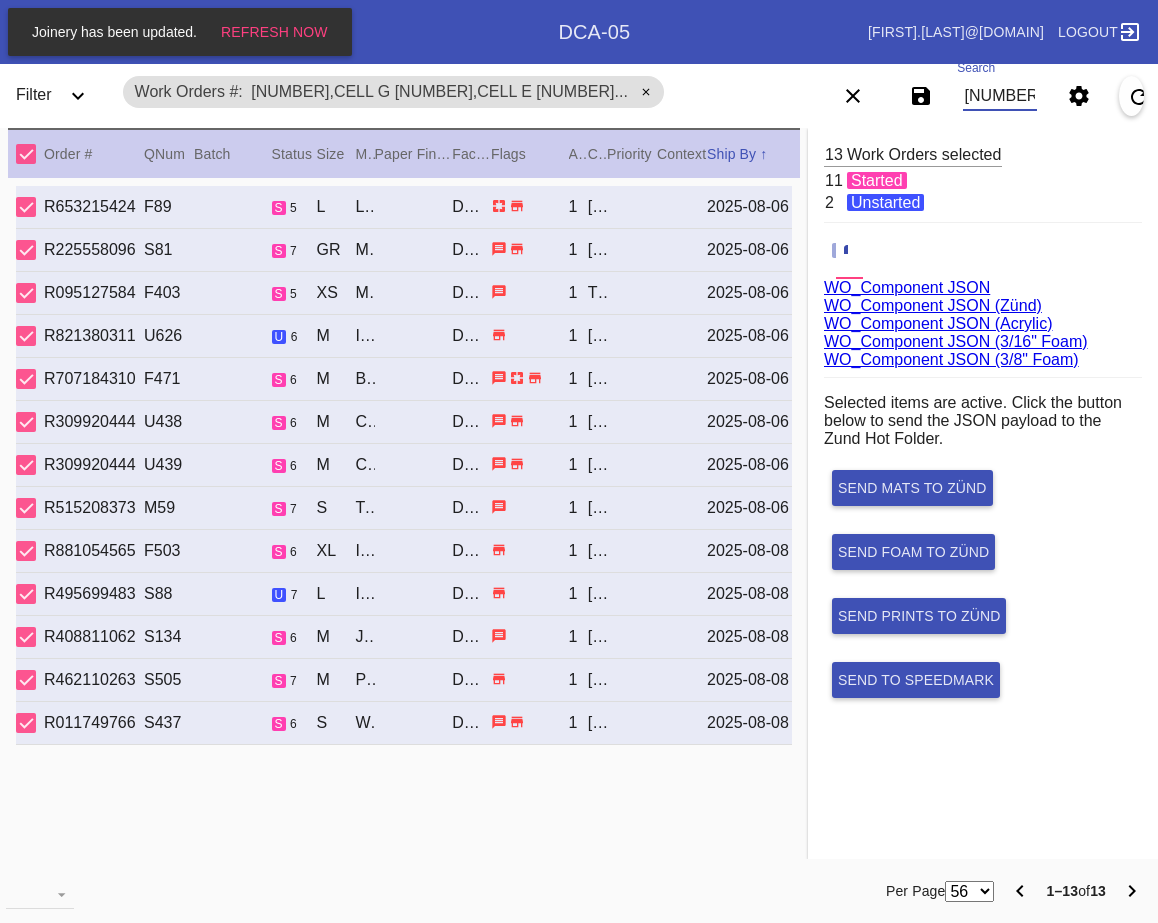click on "W258851790653868,Cell G W274539715332552,Cell E W536046677725438,Cell O W197083159913252,Cell O W226843588126944,Cell C W761416842045208,Cell D W852080382363935,Cell A W340280682125564,Cell A W828598395443283,Cell E W586798528893318,Cell C W922865897620887,Cell C W928455458650230,Cell H W484678318198570,Cell H" at bounding box center (1000, 96) 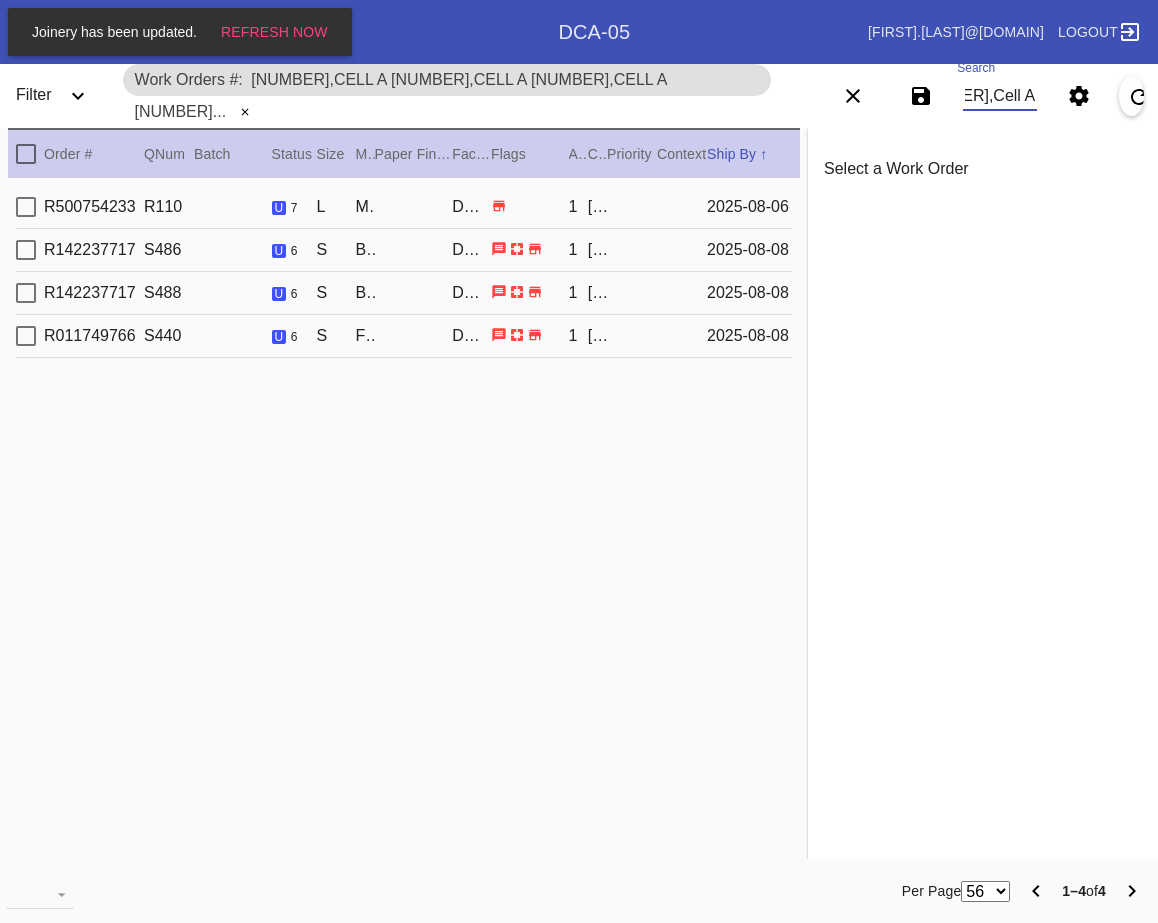 click at bounding box center [26, 154] 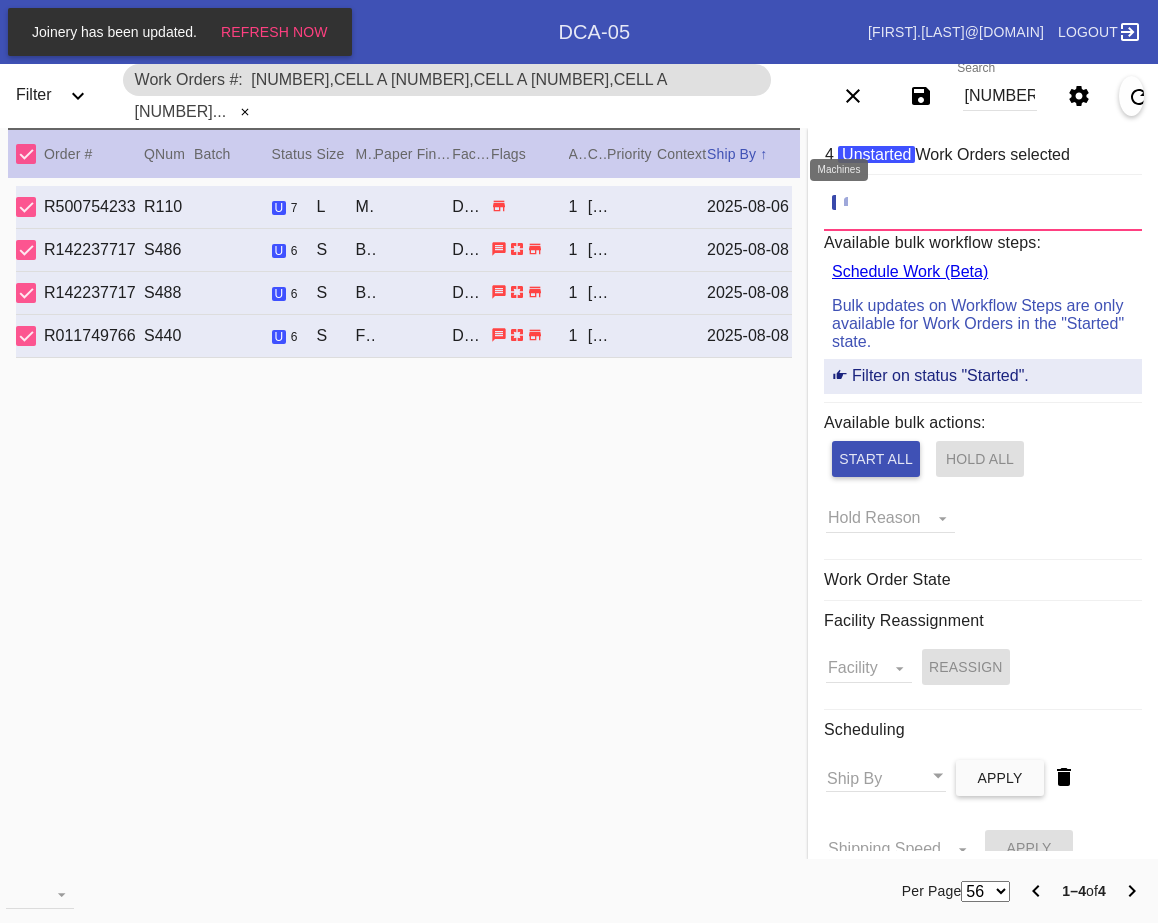 click 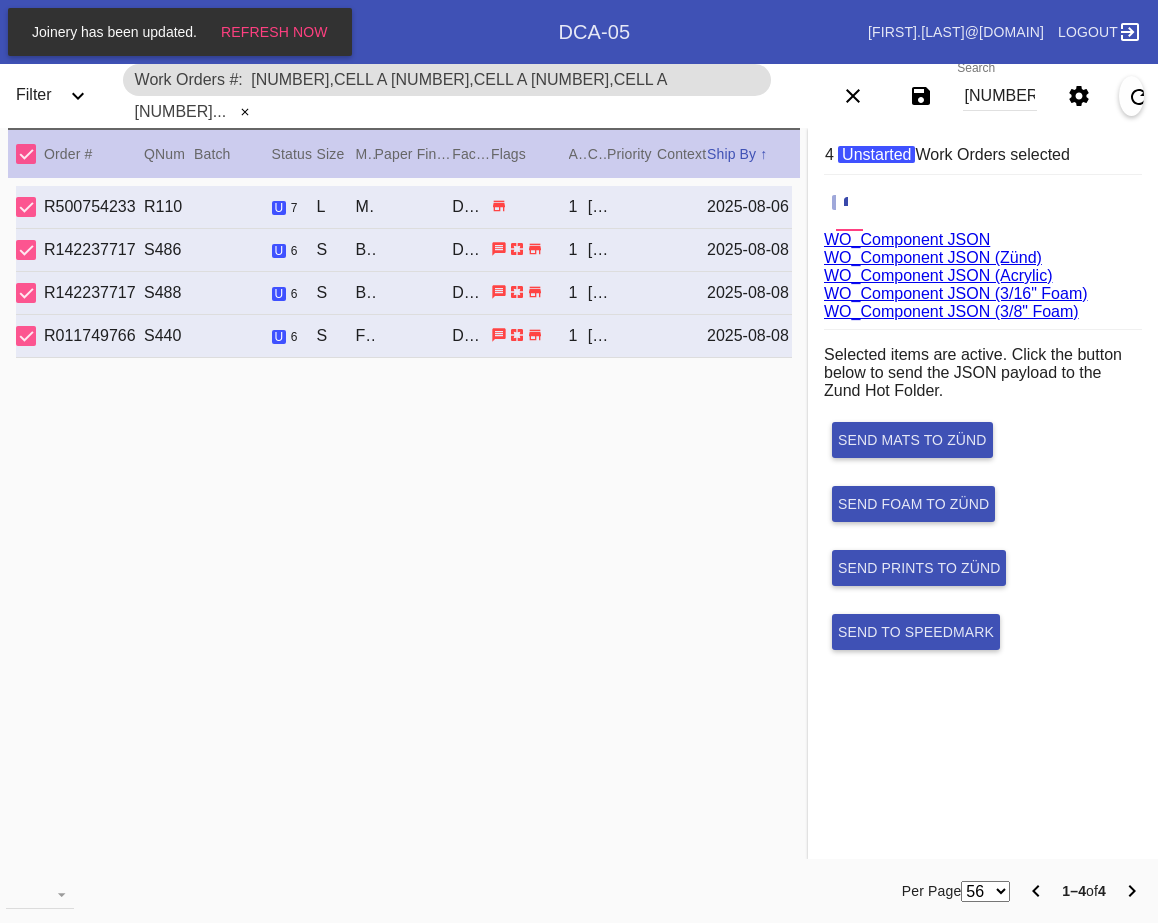 click on "W243750493197016,Cell A W561138947586997,Cell A W846042599887302,Cell A W550955359665740,Cell A" at bounding box center (1000, 96) 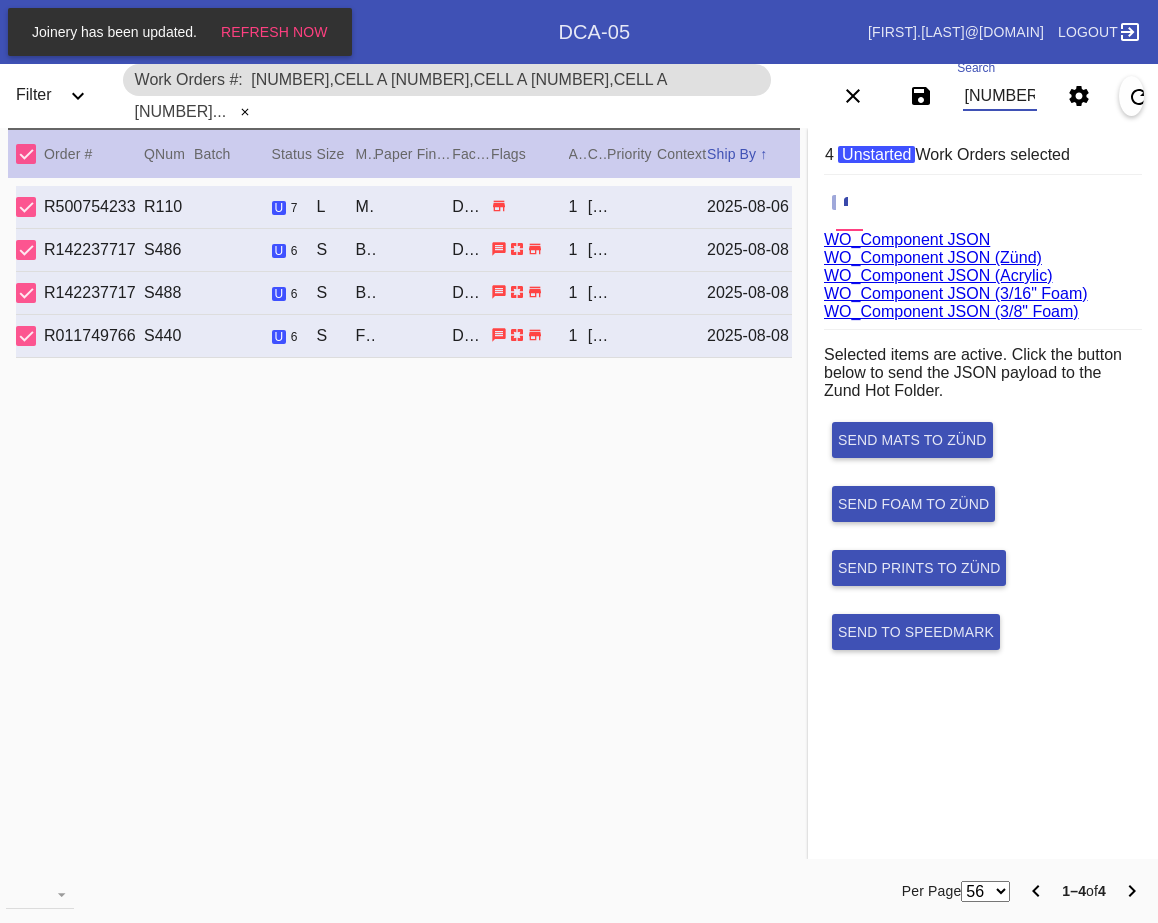 click on "W243750493197016,Cell A W561138947586997,Cell A W846042599887302,Cell A W550955359665740,Cell A" at bounding box center [1000, 96] 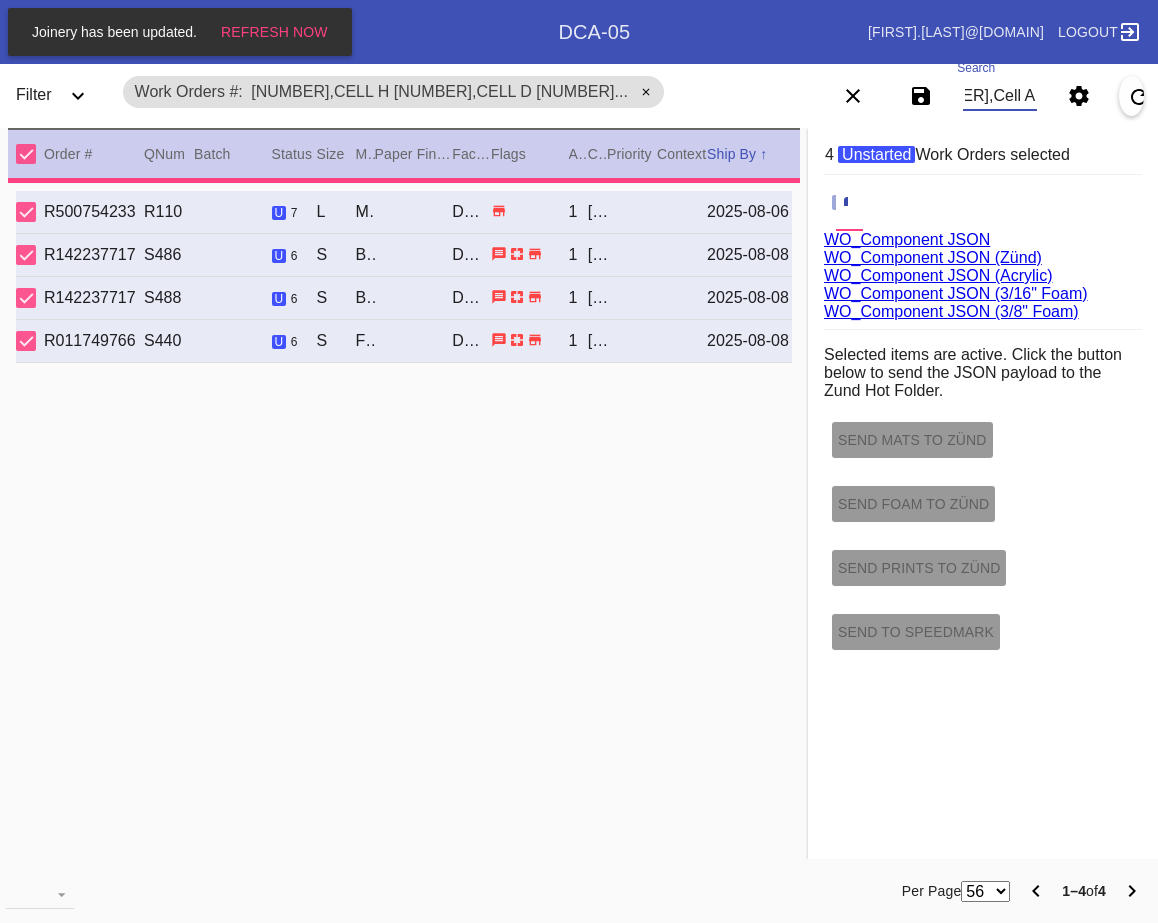 scroll, scrollTop: 0, scrollLeft: 0, axis: both 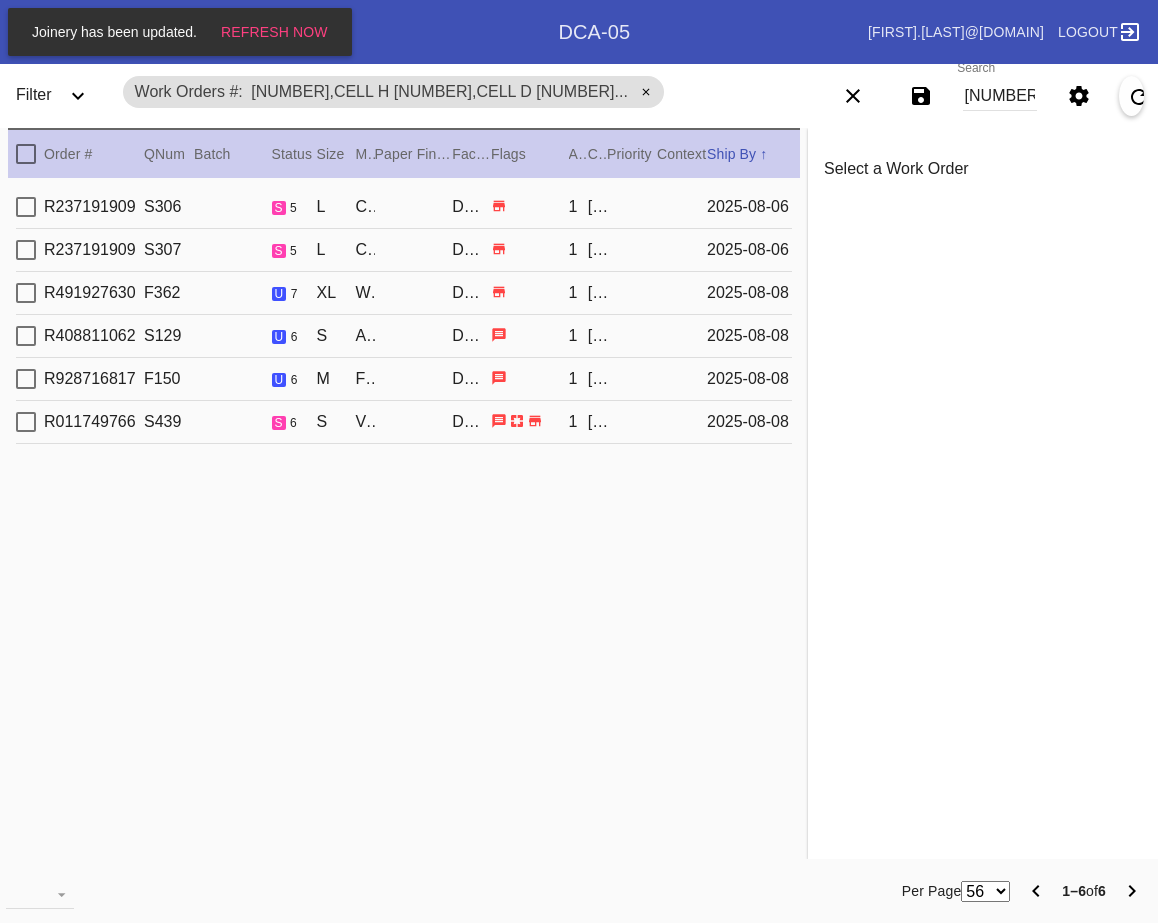 click on "Order #  QNum Batch  Status
Size
↑
↓
Moulding / Mat Paper Finish  Facility Flags Attempt Customer
Priority
↑
↓
Context
Ship By
↑
↓
R237191909 S306 s   5 L Cherry Angled / No Mat DCA-05 1 Carol Shrewsbury
2025-08-06 R237191909 S307 s   5 L Cherry Angled / No Mat DCA-05 1 Carol Shrewsbury
2025-08-06 R491927630 F362 u   7 XL Wren / Digital White DCA-05 1 Jennifer Anderson
2025-08-08 R408811062 S129 u   6 S Ash (Gallery) / Oversized White Mat DCA-05 1 Kate Macina
2025-08-08 R928716817 F150 u   6 M Florence Mini / Sushi DCA-05 1 Tejal Shah
2025-08-08 R011749766 S439 s   6 S Via Torino / White DCA-05 1 Danielle Gentile
2025-08-08" at bounding box center [404, 493] 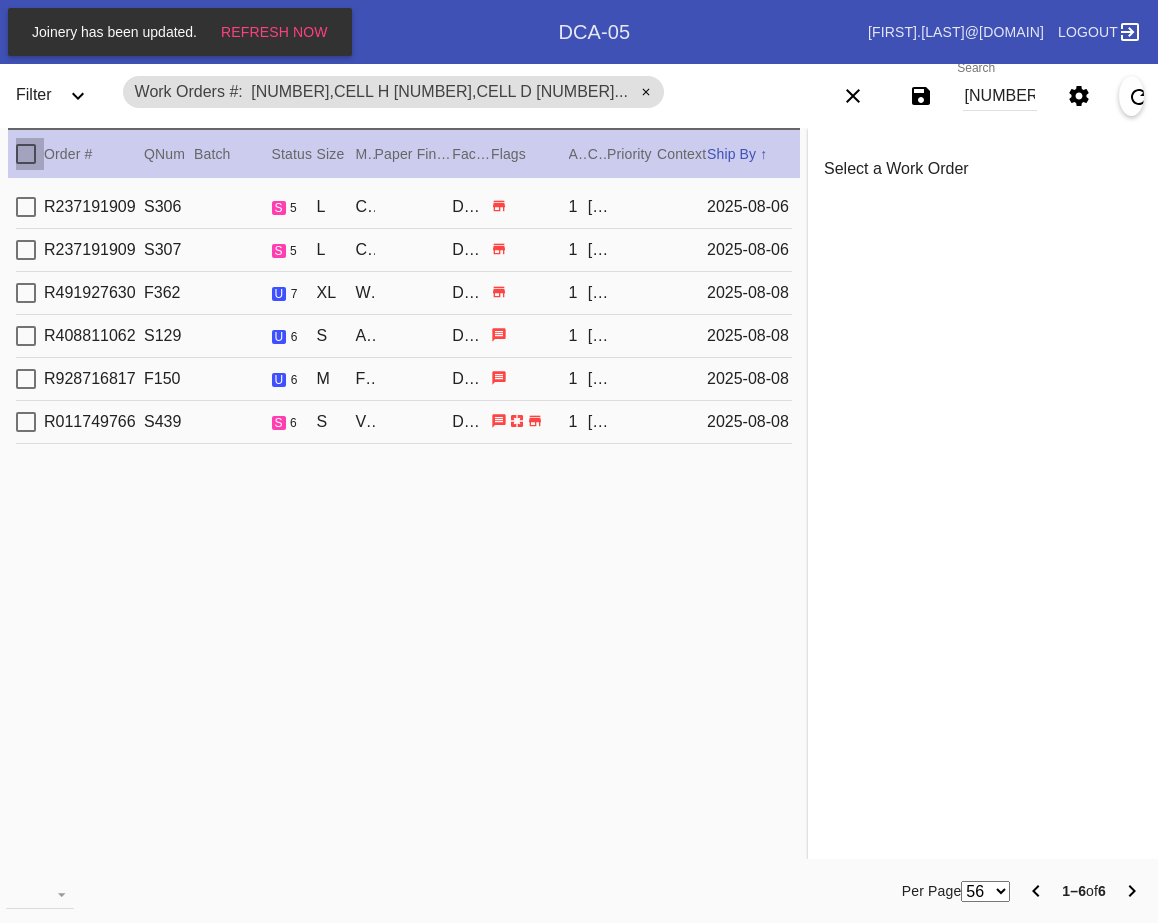 click at bounding box center (26, 154) 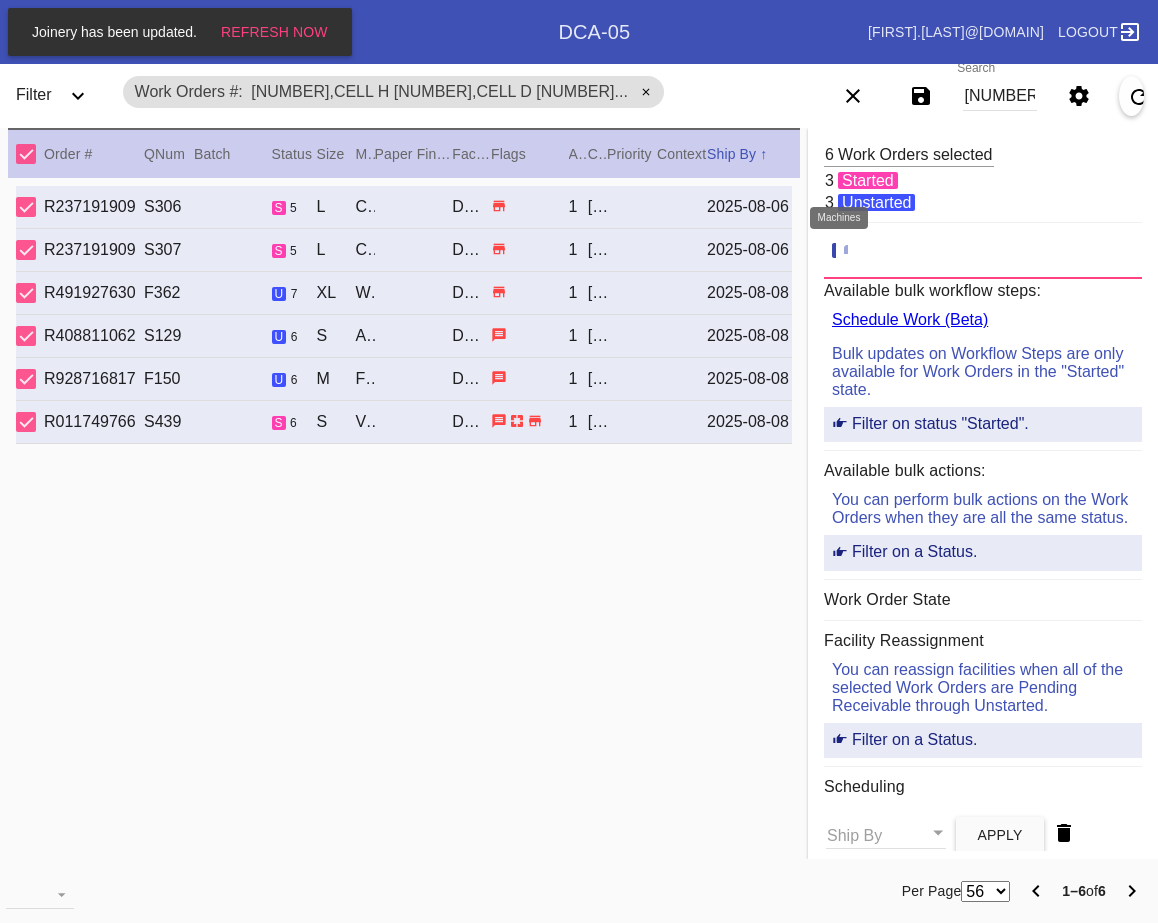 click 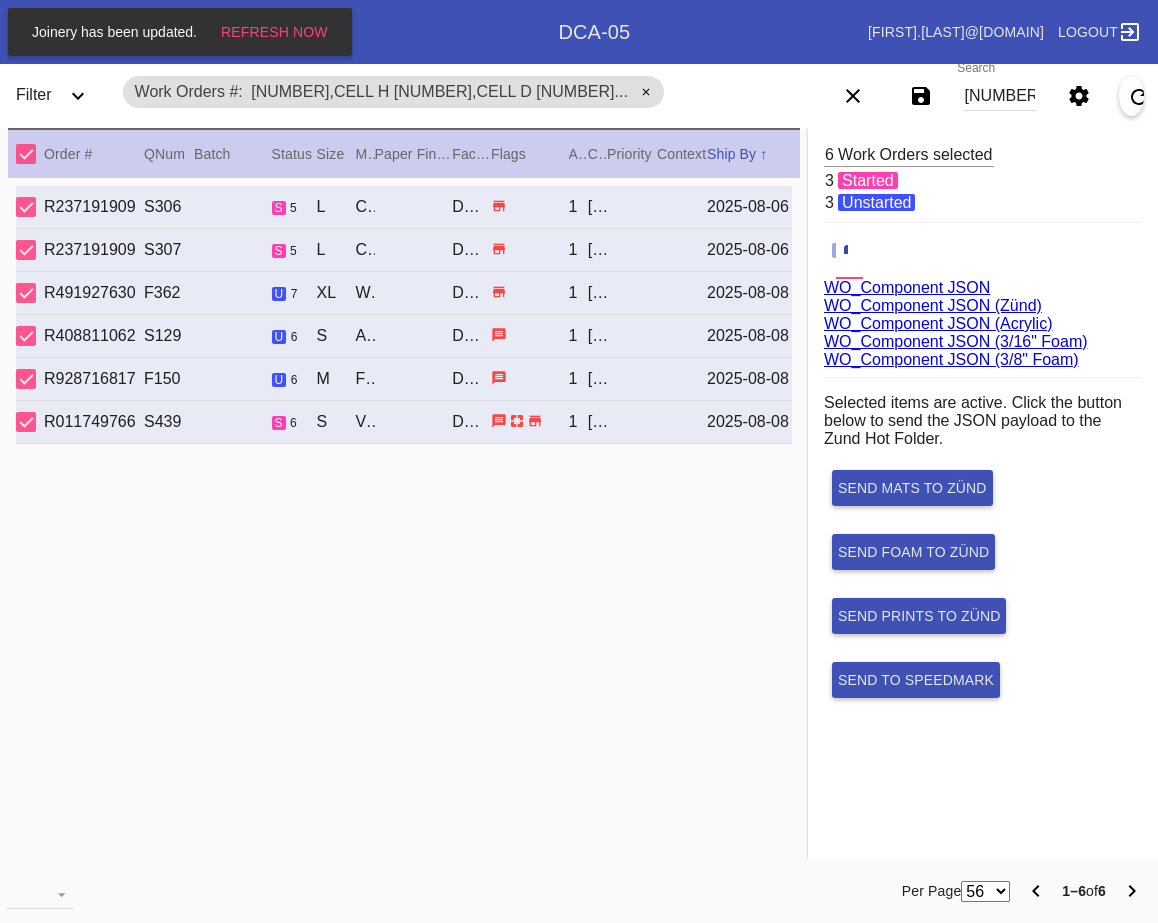 scroll, scrollTop: 75, scrollLeft: 0, axis: vertical 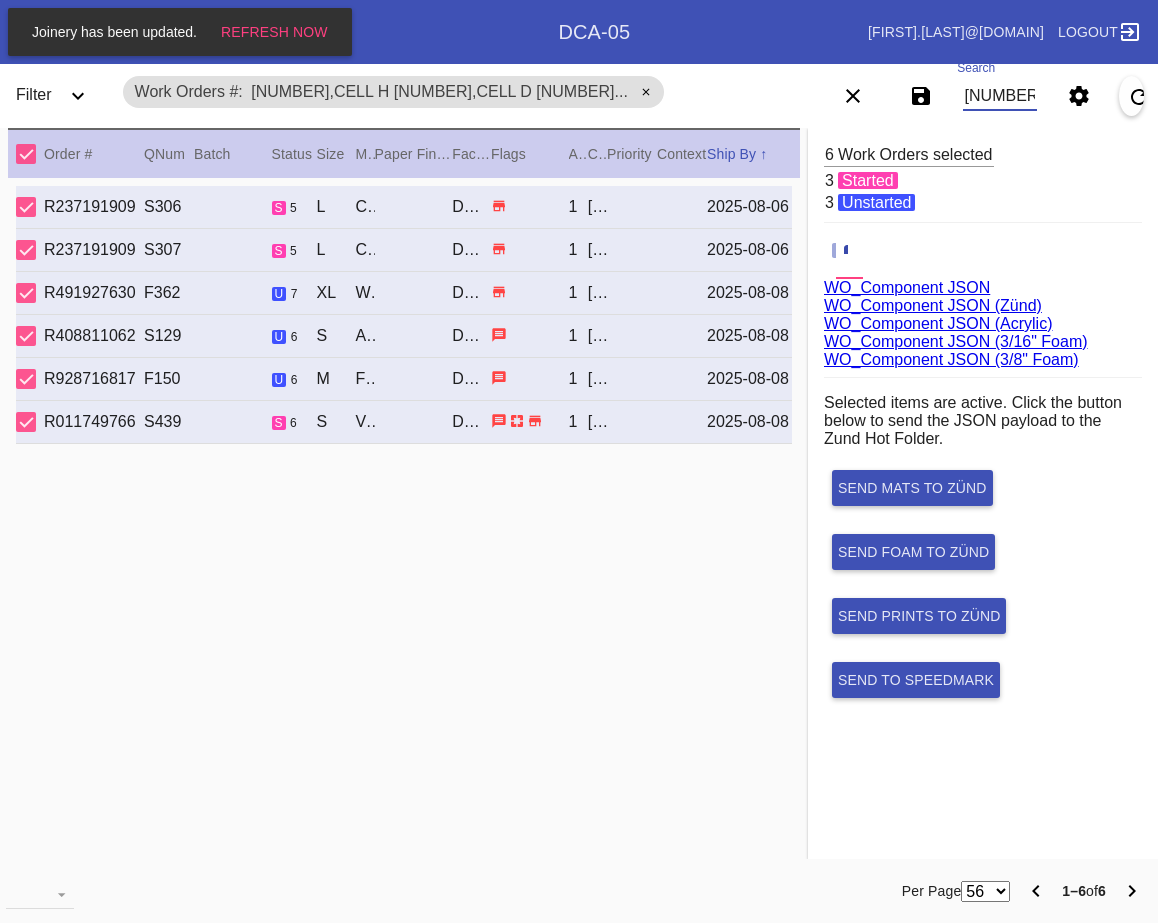 click on "W726084889034945,Cell H W970746268870615,Cell D W954320311089249,Cell C W479983563234144,Cell O W561176648231755,Cell O W795281060722389,Cell A" at bounding box center (1000, 96) 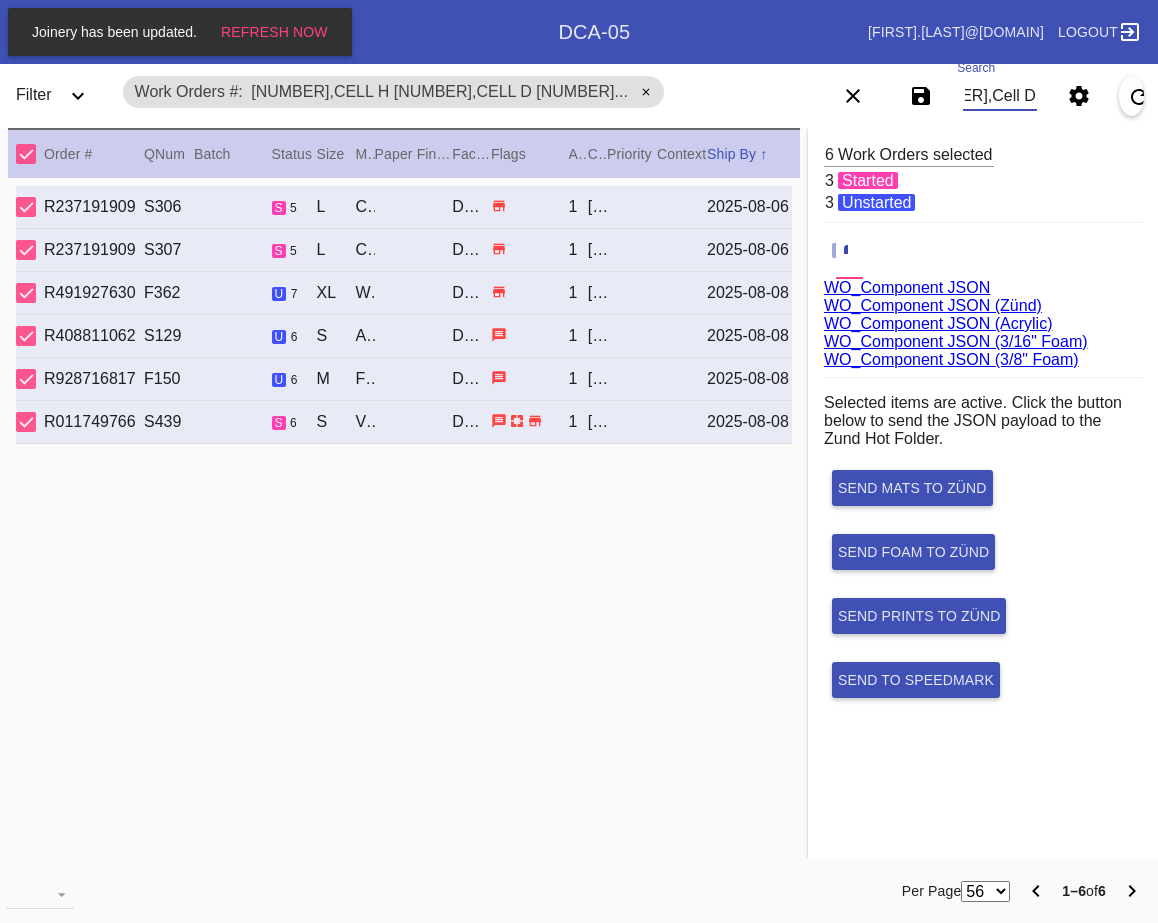 scroll, scrollTop: 0, scrollLeft: 0, axis: both 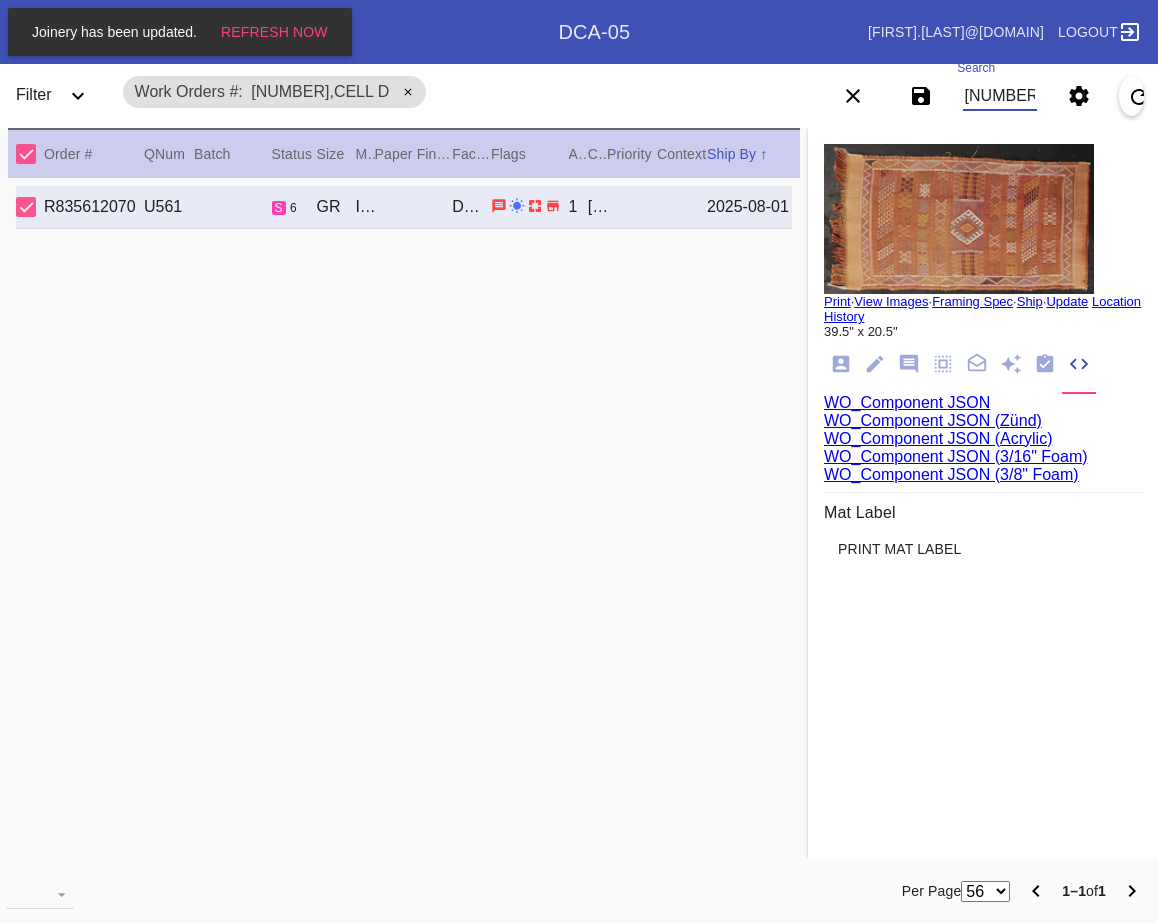 click on "W[NUMBER],Cell D" at bounding box center (1000, 96) 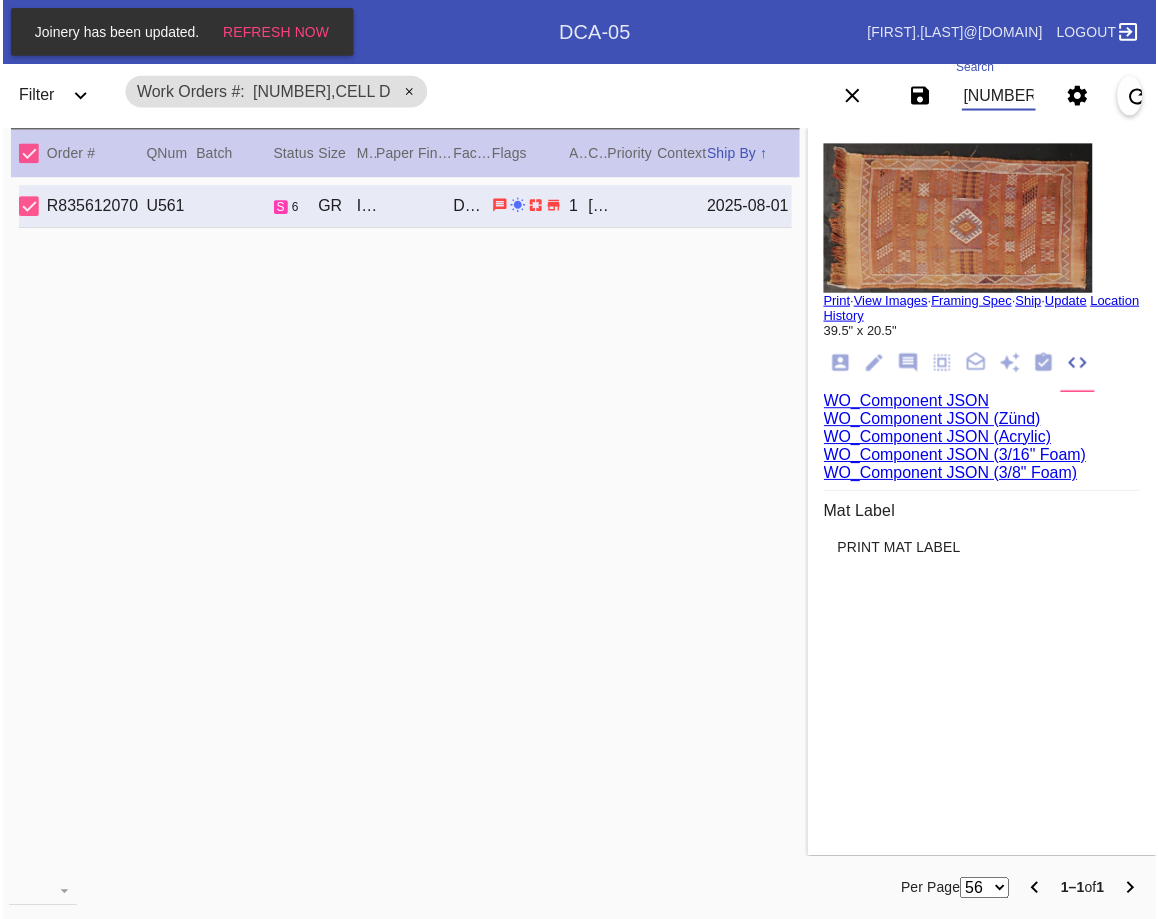 scroll, scrollTop: 0, scrollLeft: 365, axis: horizontal 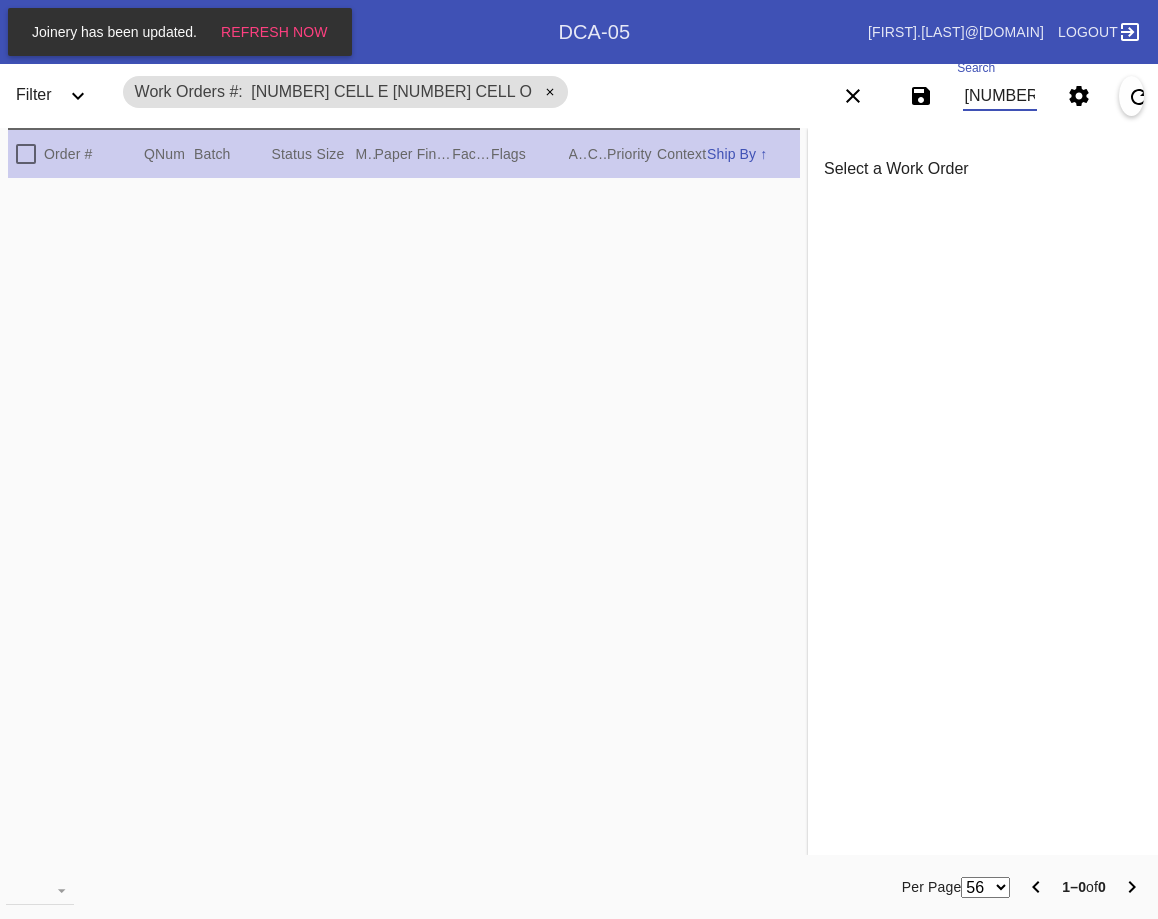 click on "W116495441381658	Cell E W197083159913252	Cell O" at bounding box center [1000, 96] 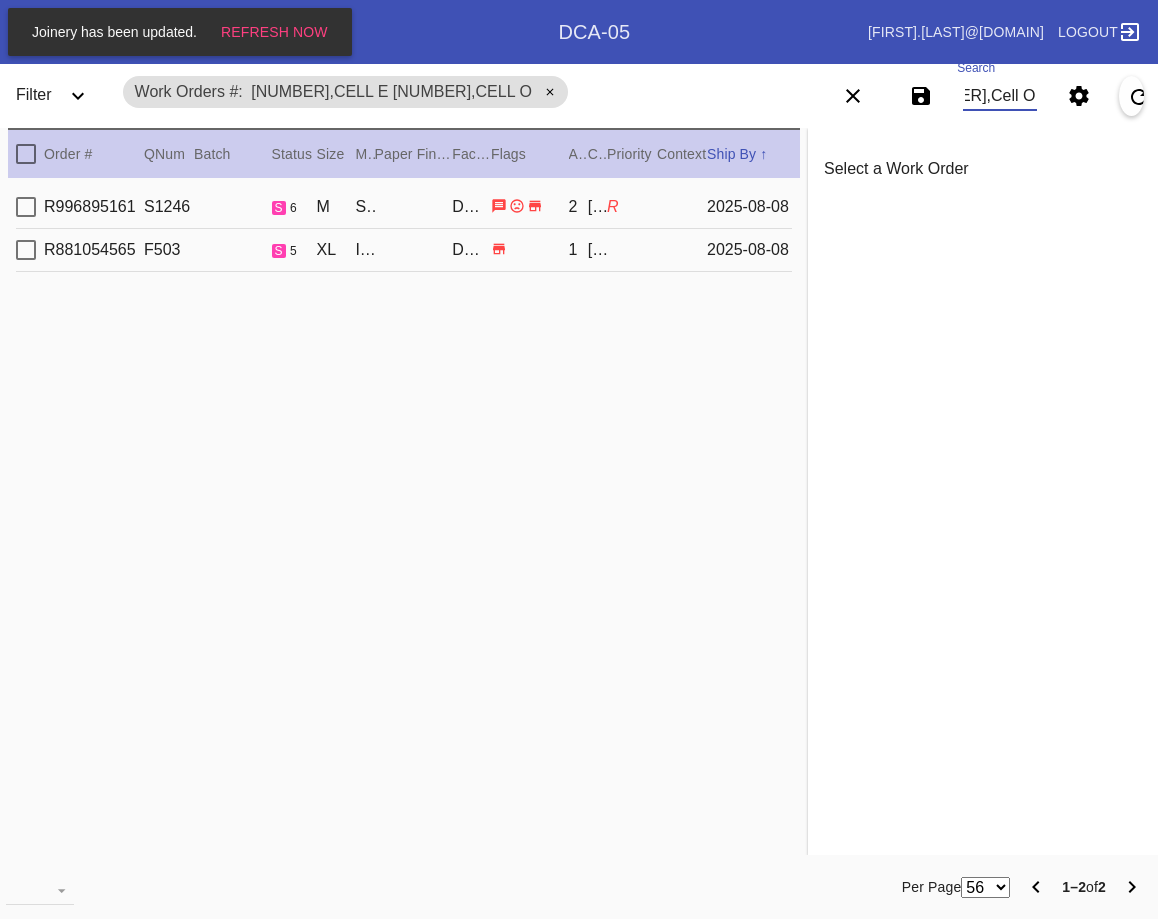 type on "W116495441381658,Cell E W197083159913252,Cell O" 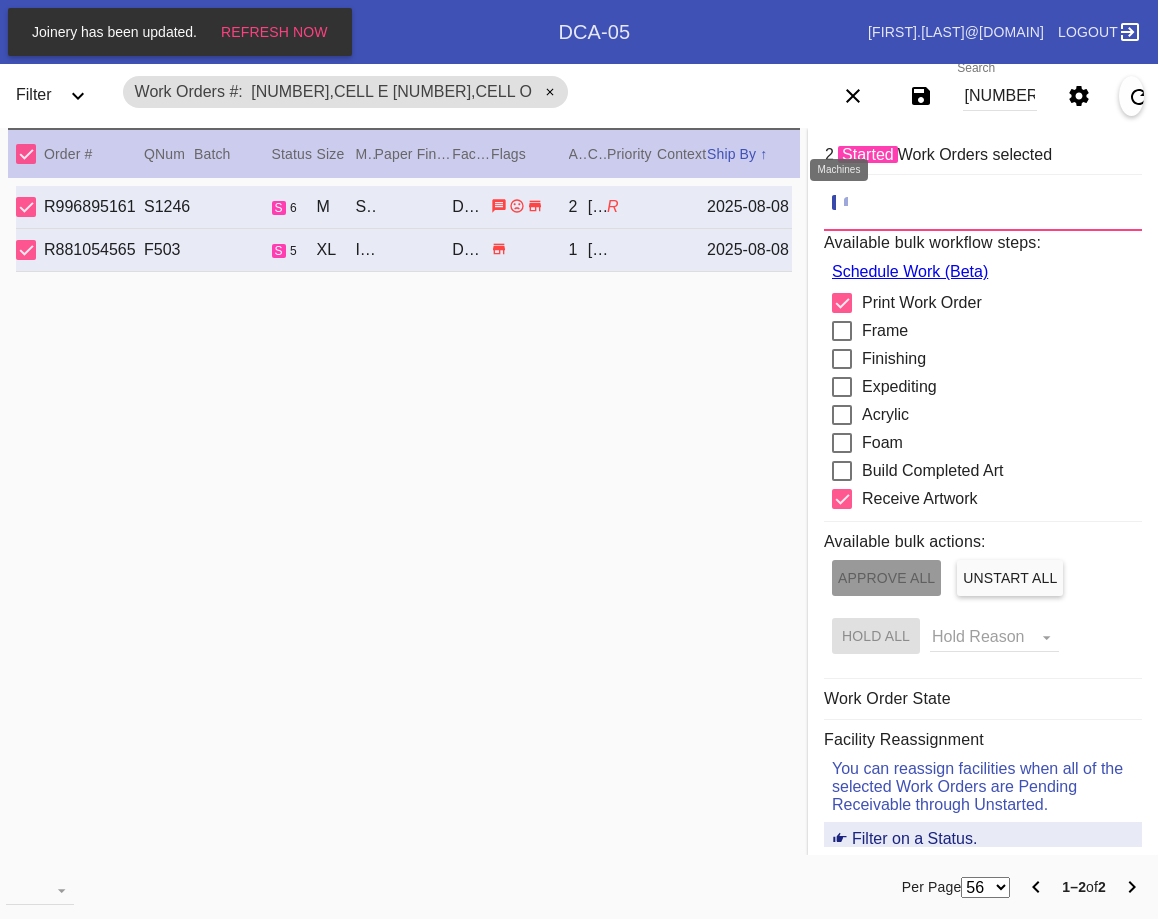 click 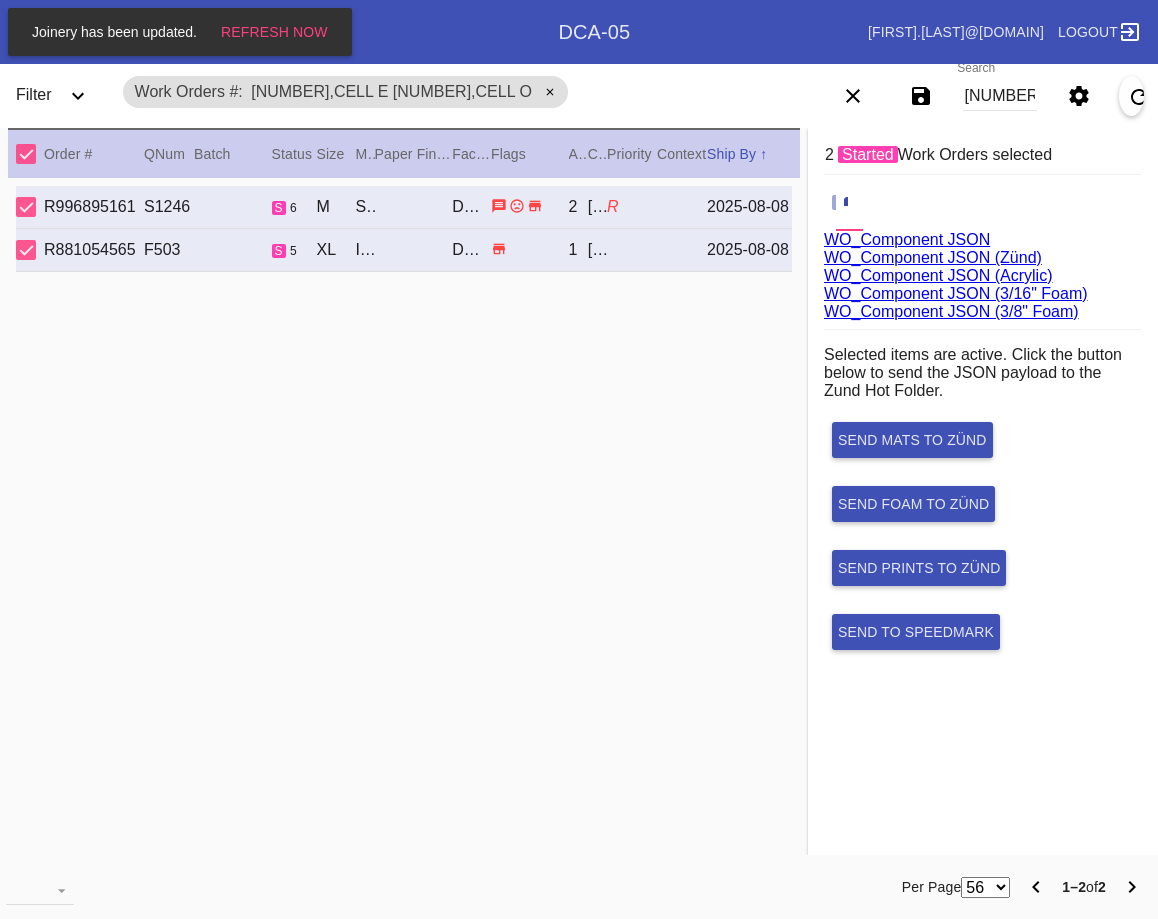 click on "R996895161 S1246 s   6 M Sonoma / Sea Green DCA-05 2 Samuel Sherman
R
2025-08-08 R881054565 F503 s   5 XL Irvine / Milk White DCA-05 1 Joseph Rotondi
2025-08-08" at bounding box center [404, 513] 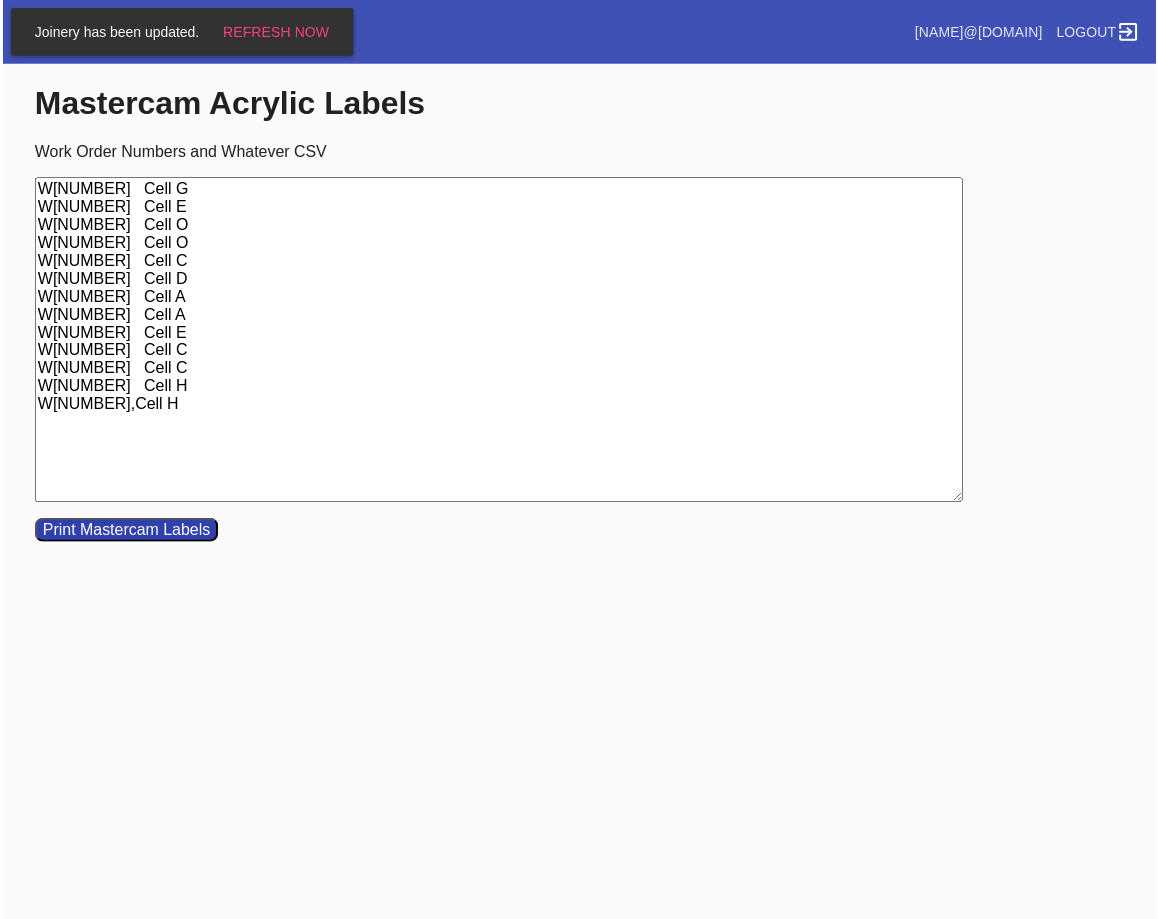 scroll, scrollTop: 0, scrollLeft: 0, axis: both 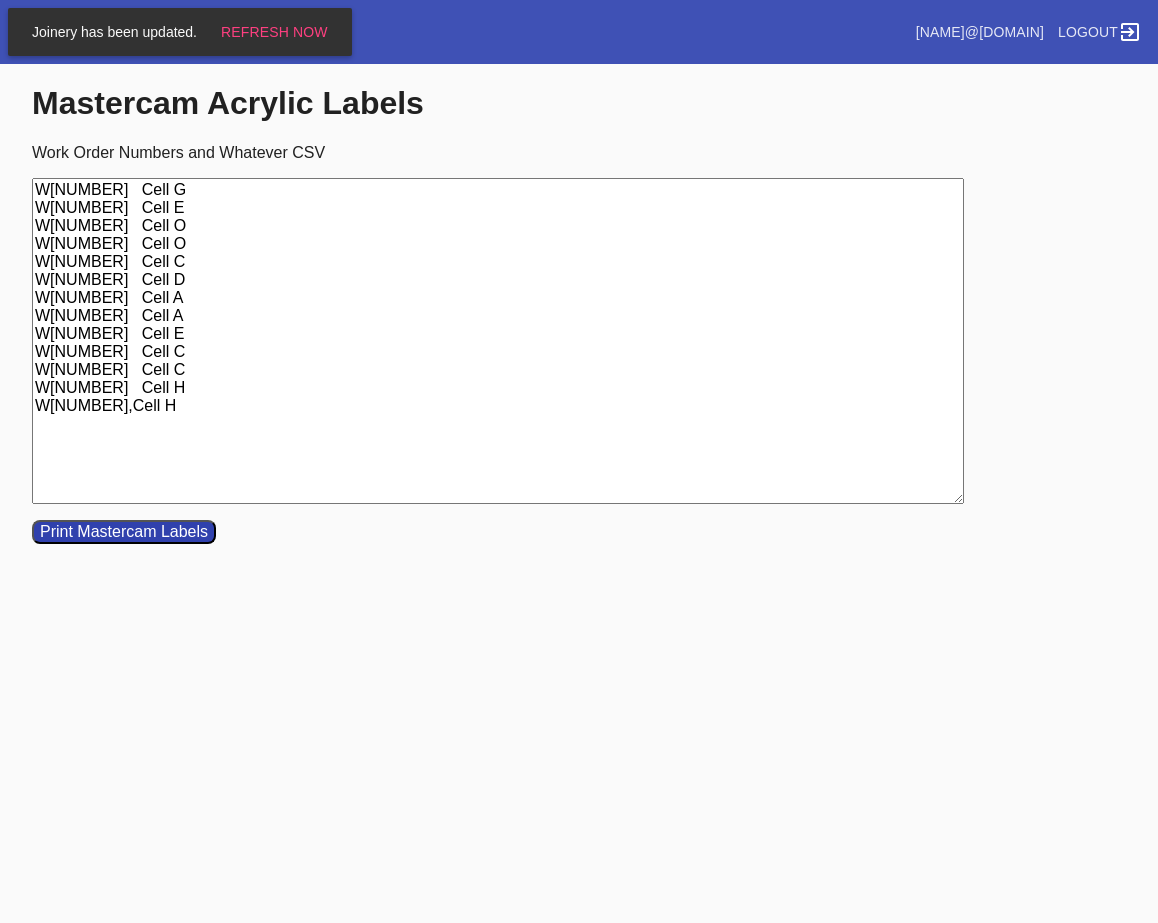drag, startPoint x: 173, startPoint y: 411, endPoint x: 183, endPoint y: 410, distance: 10.049875 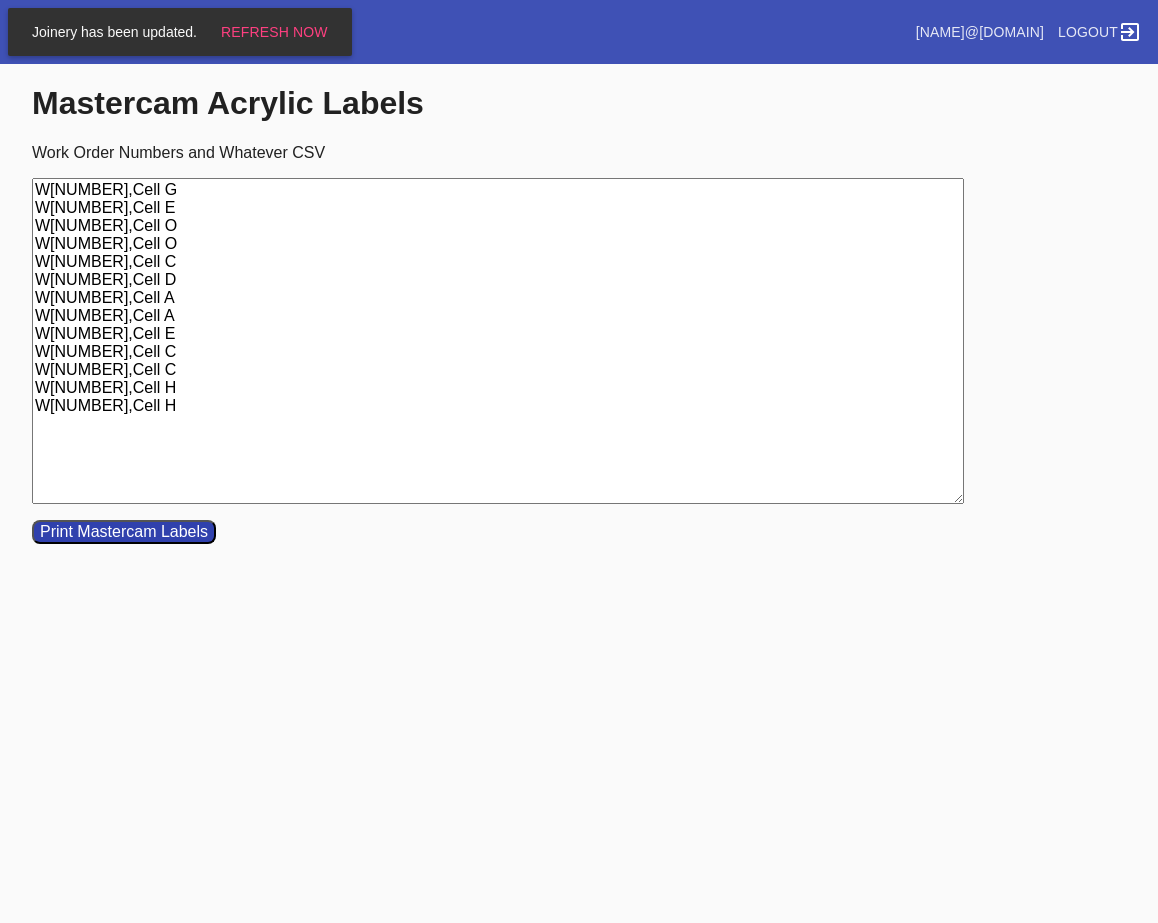 click on "Print Mastercam Labels" at bounding box center (124, 532) 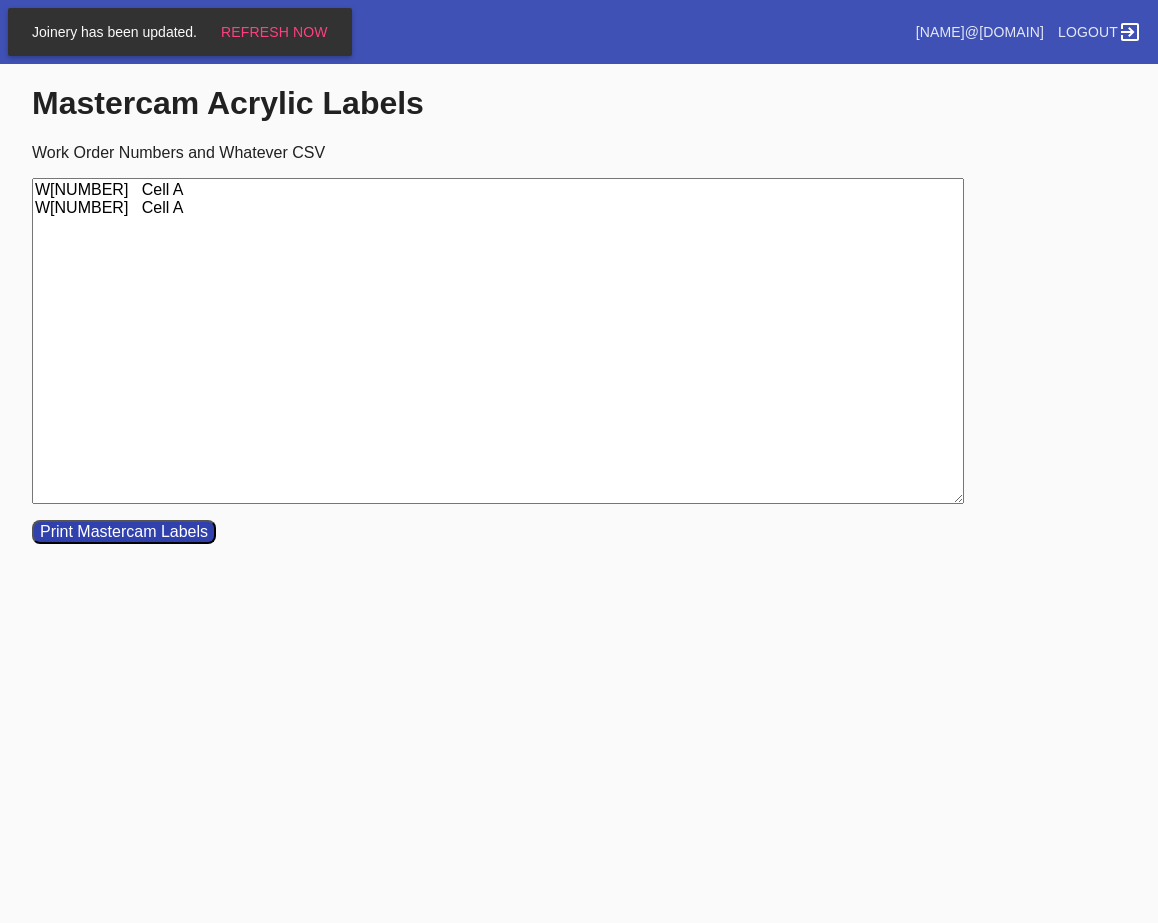 click on "W[NUMBER]	Cell A
W[NUMBER]	Cell A" at bounding box center [498, 341] 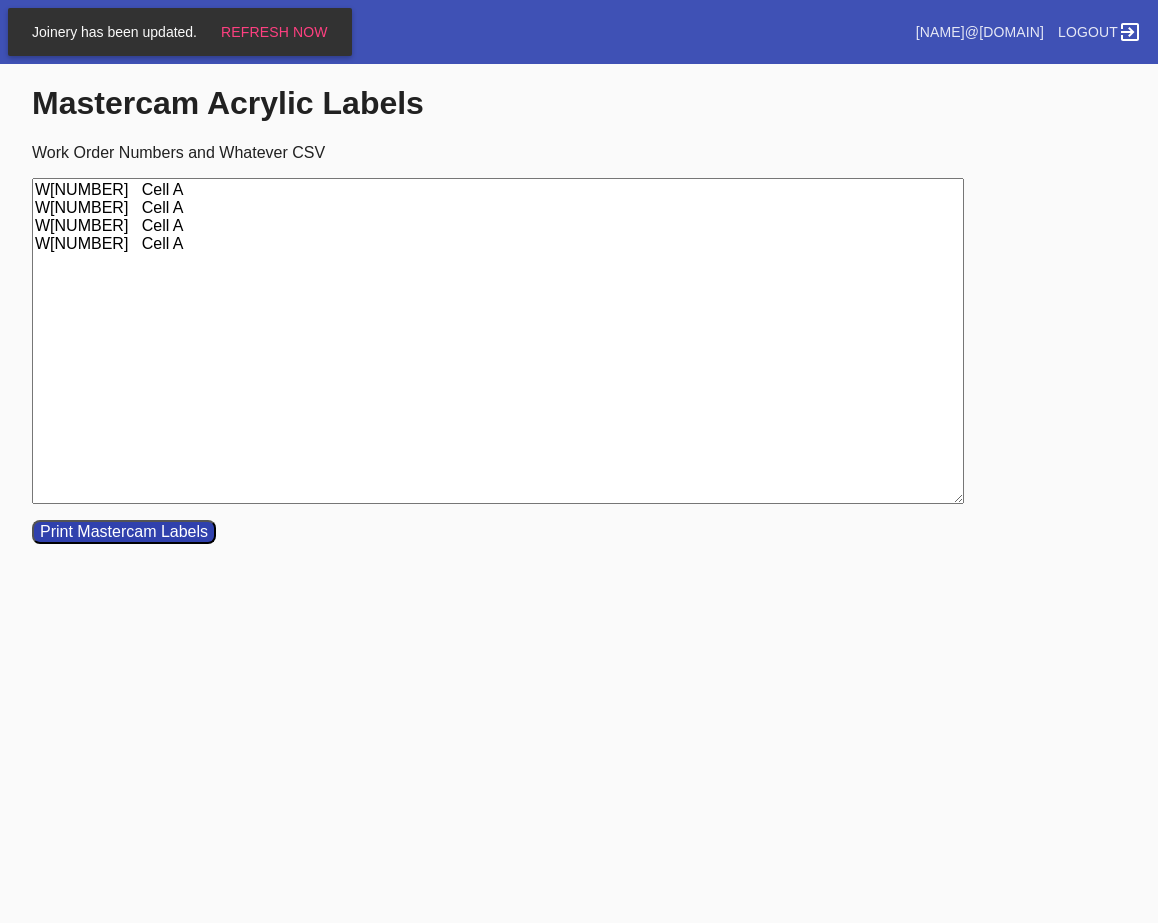 drag, startPoint x: 185, startPoint y: 244, endPoint x: 189, endPoint y: 261, distance: 17.464249 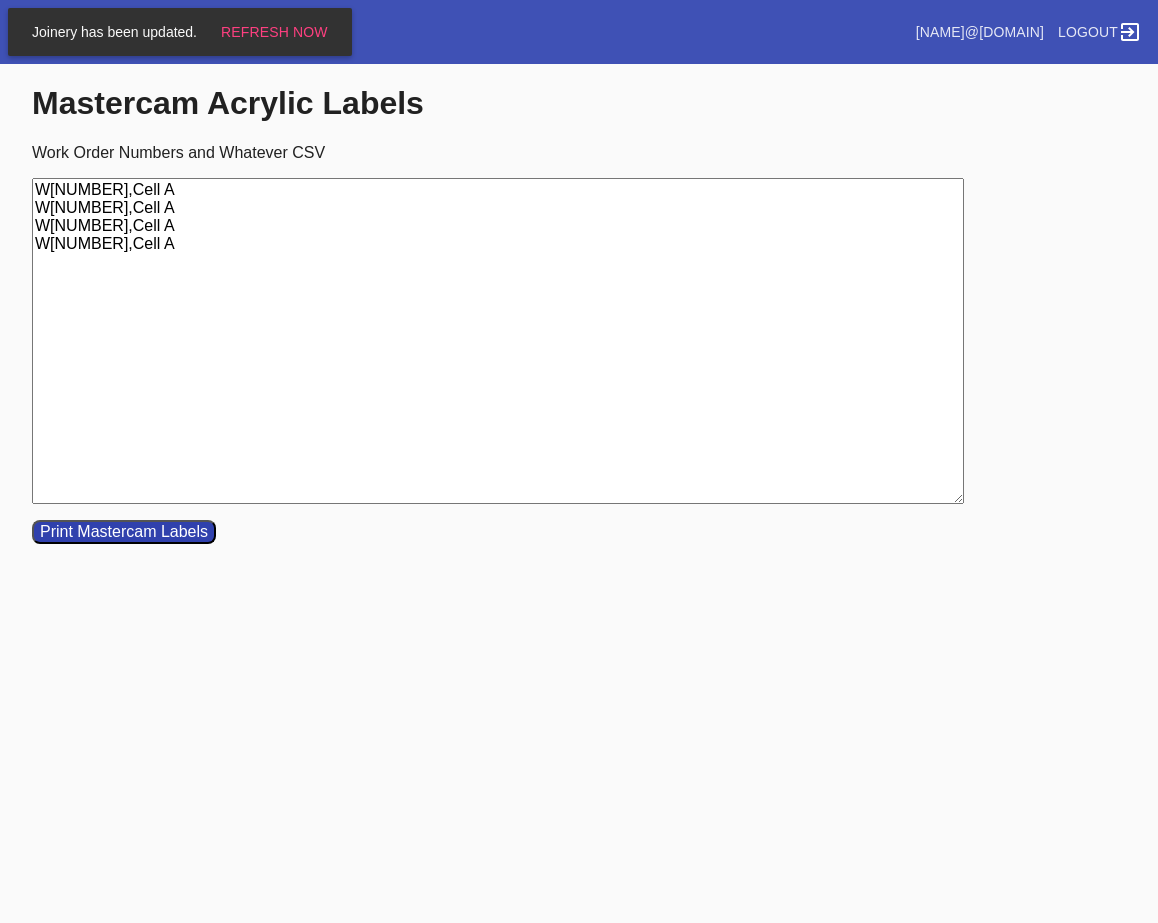 click on "Work Order Numbers and Whatever CSV W[NUMBER],Cell A
W[NUMBER],Cell A
W[NUMBER],Cell A
W[NUMBER],Cell A Print Mastercam Labels" at bounding box center (595, 344) 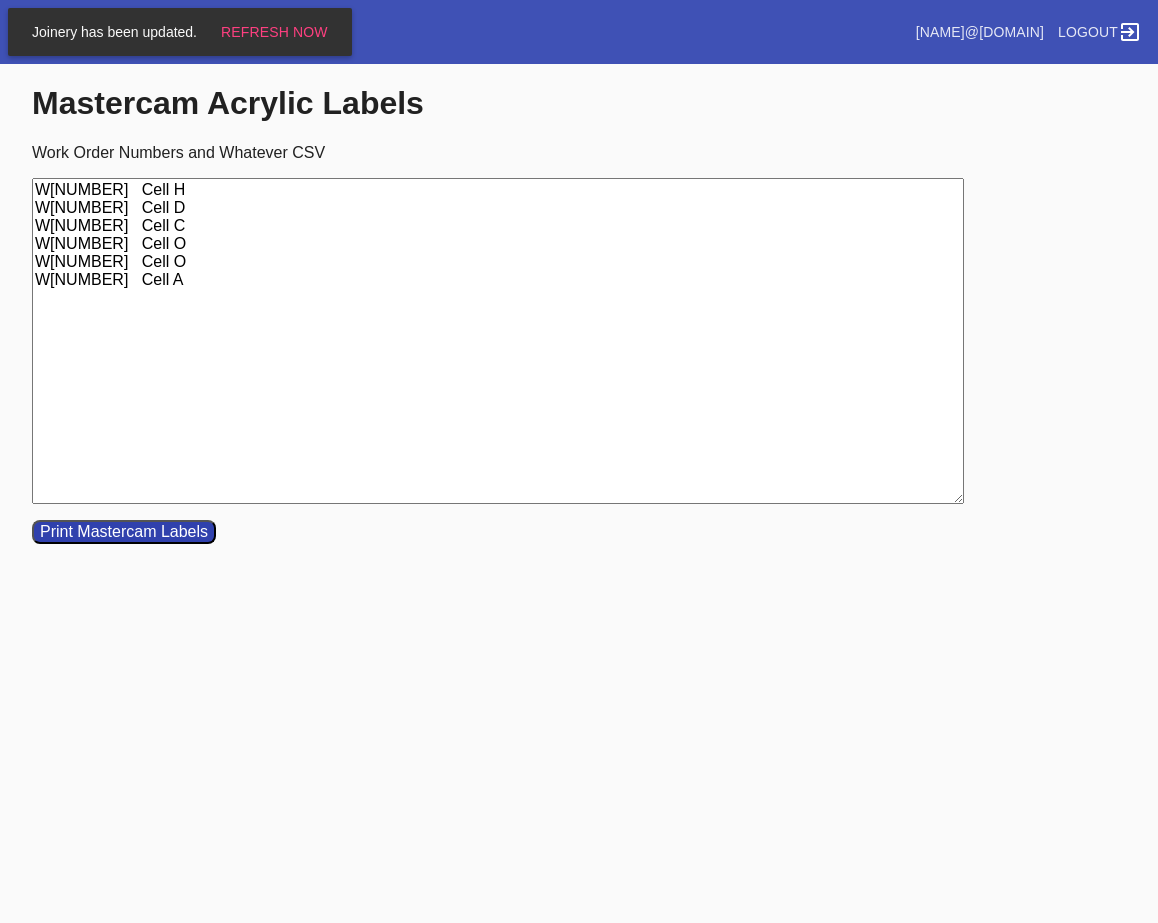 click on "W[NUMBER]	Cell H
W[NUMBER]	Cell D
W[NUMBER]	Cell C
W[NUMBER]	Cell O
W[NUMBER]	Cell O
W[NUMBER]	Cell A" at bounding box center [498, 341] 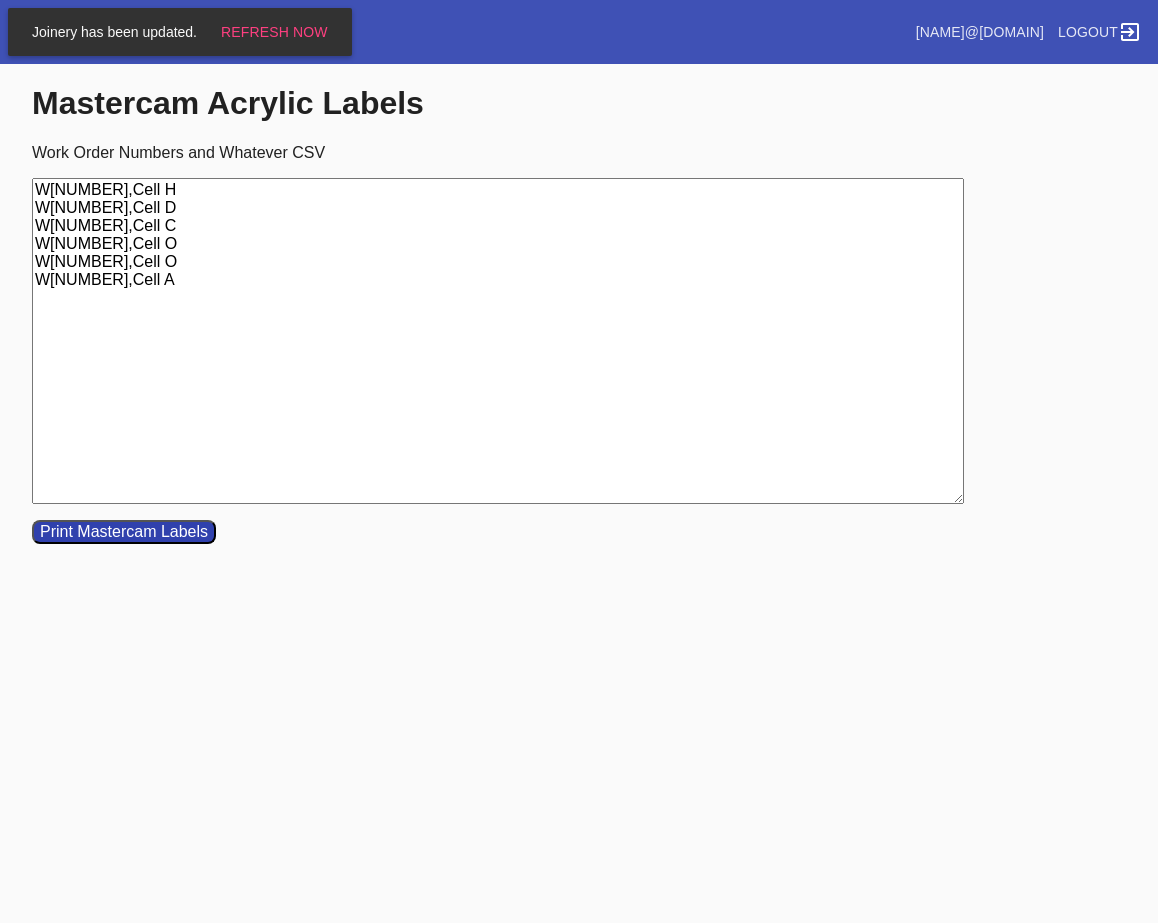 click on "Print Mastercam Labels" at bounding box center [124, 532] 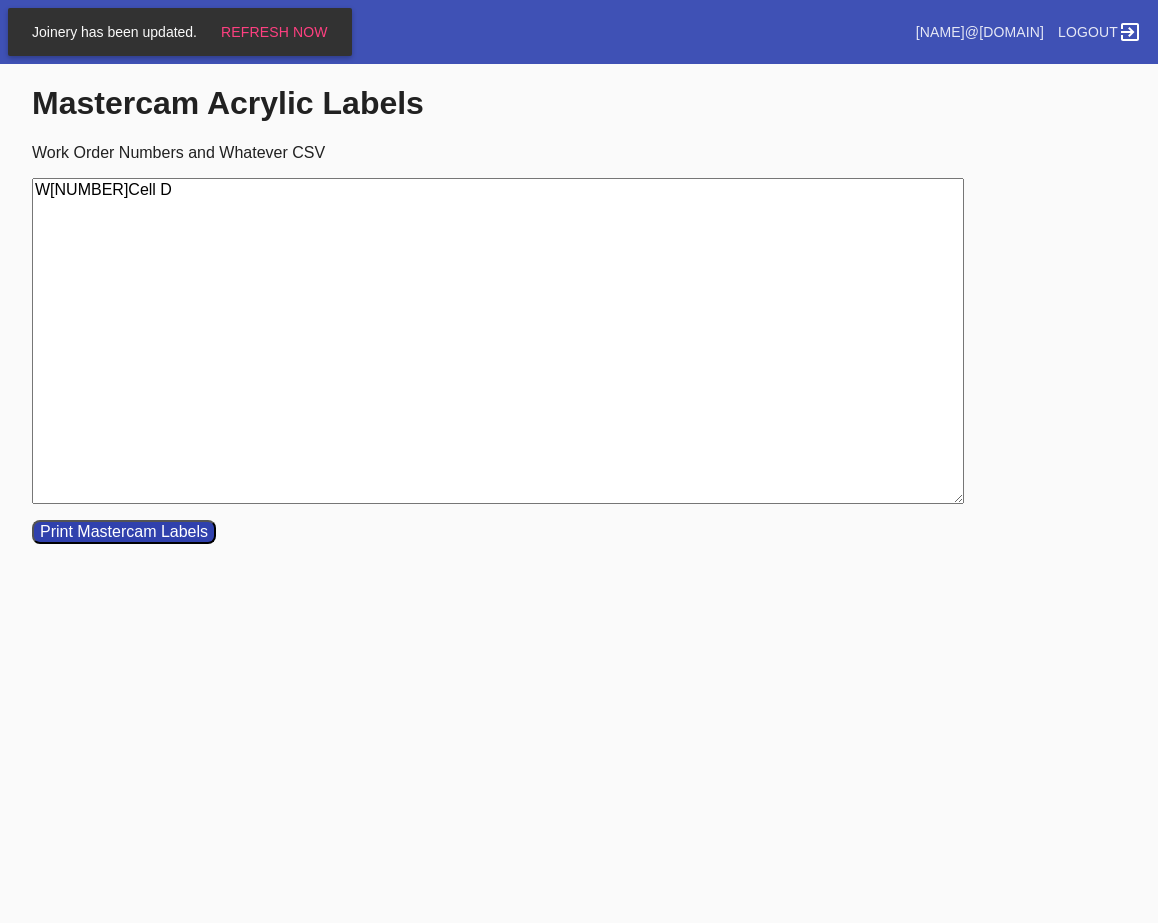 click on "W[NUMBER]Cell D" at bounding box center [498, 341] 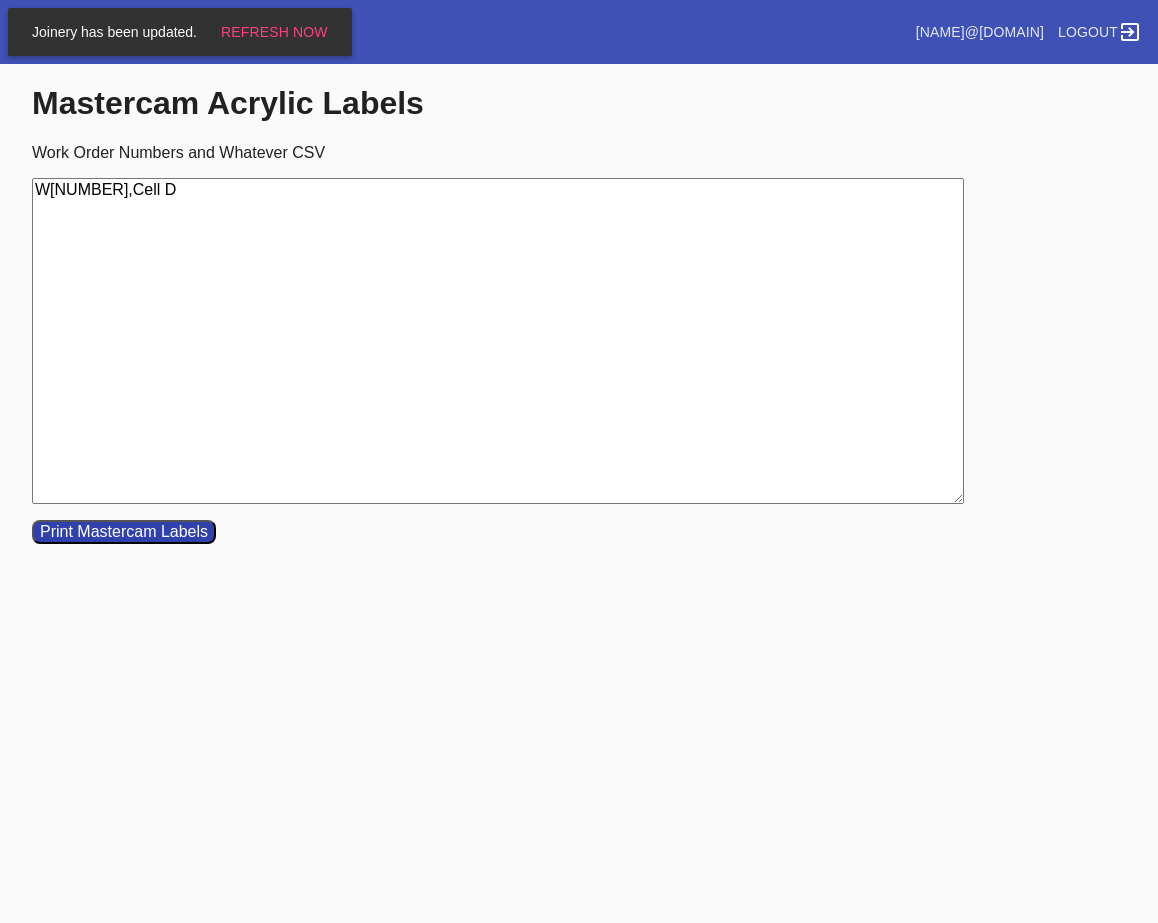 click on "Print Mastercam Labels" at bounding box center (124, 532) 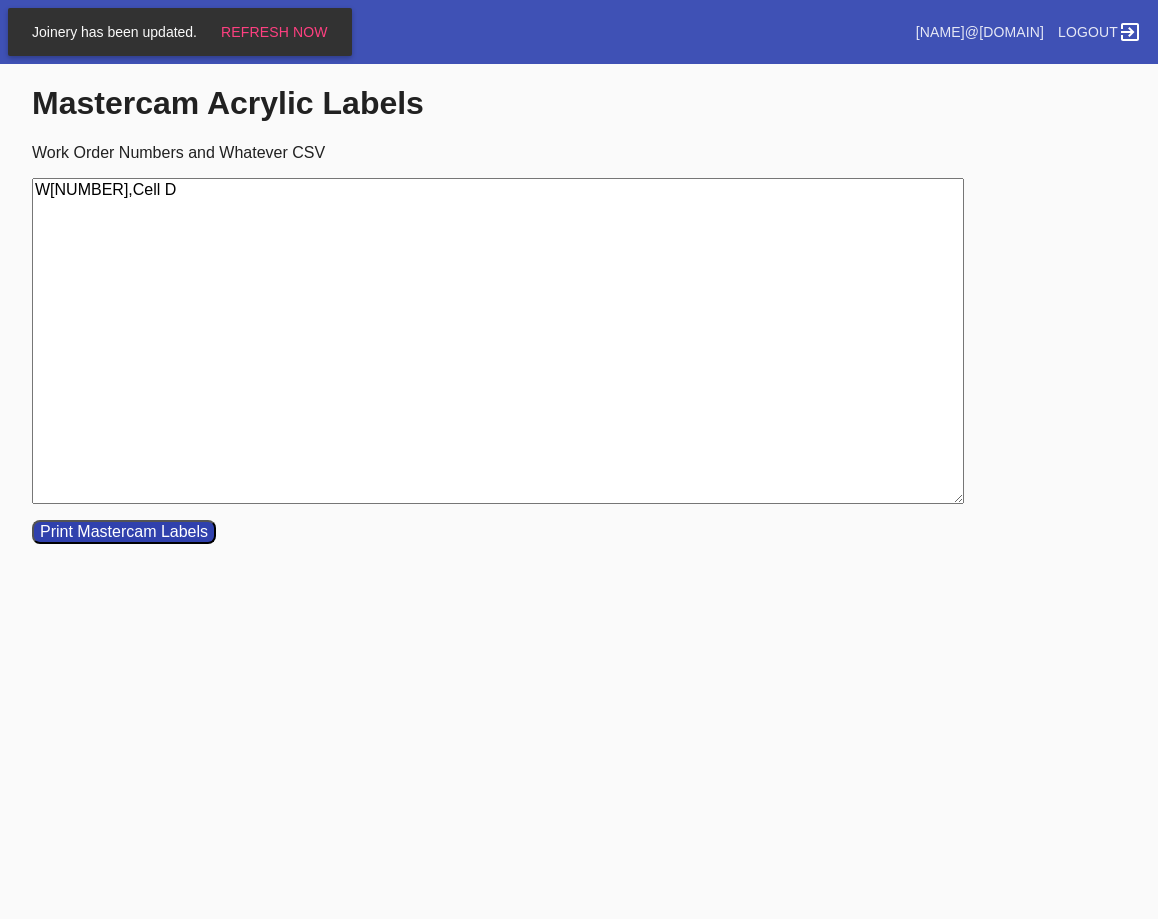 paste on "[NUMBER]	Cell E
W[NUMBER]	Cell O" 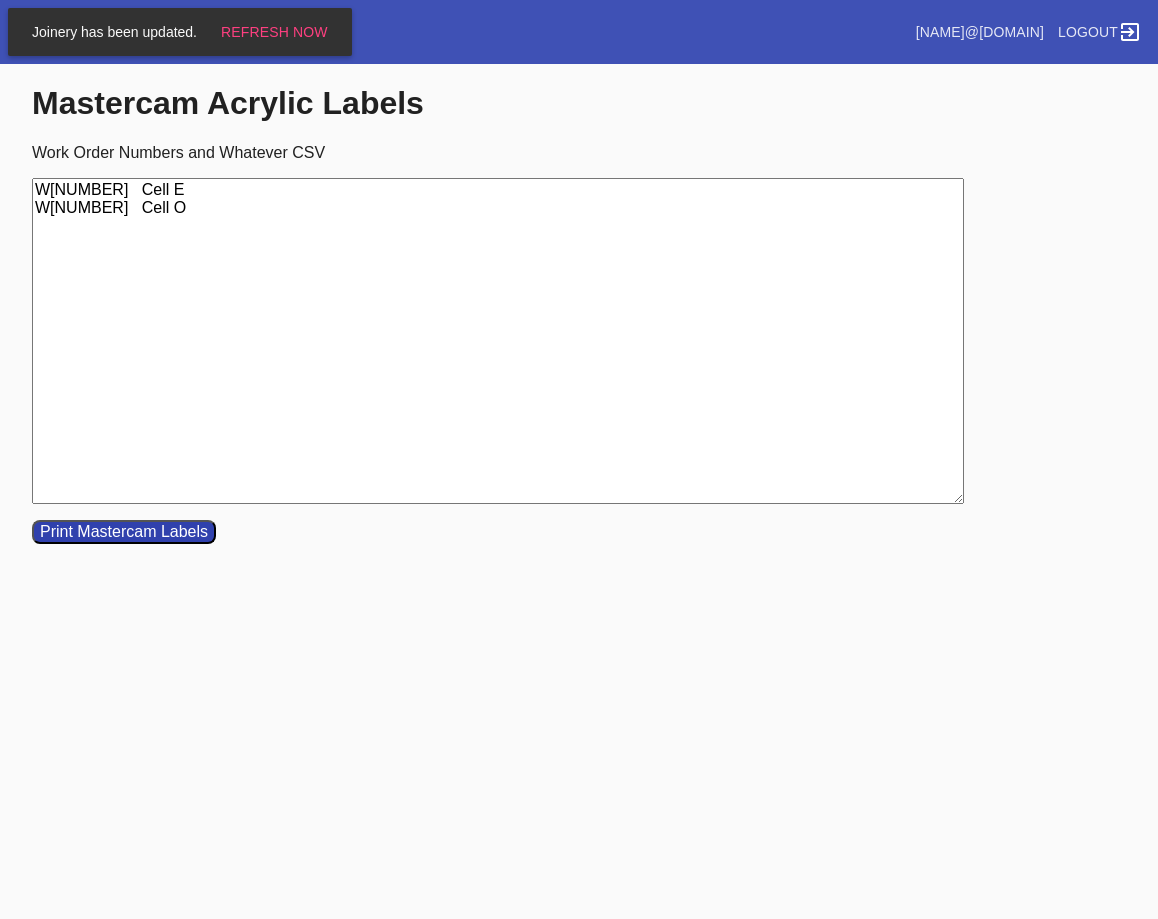 click on "W[NUMBER]	Cell E
W[NUMBER]	Cell O" at bounding box center (498, 341) 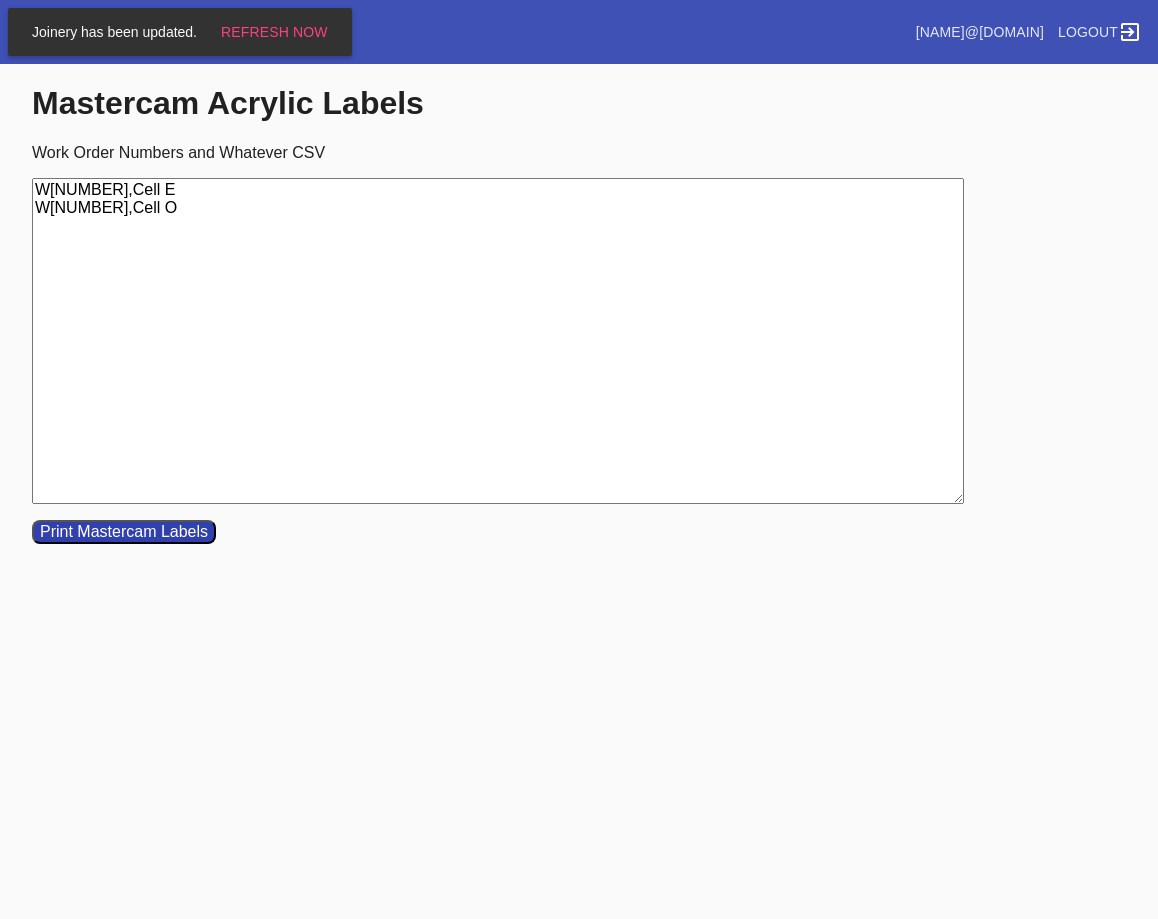 type on "W[NUMBER],Cell E
W[NUMBER],Cell O" 